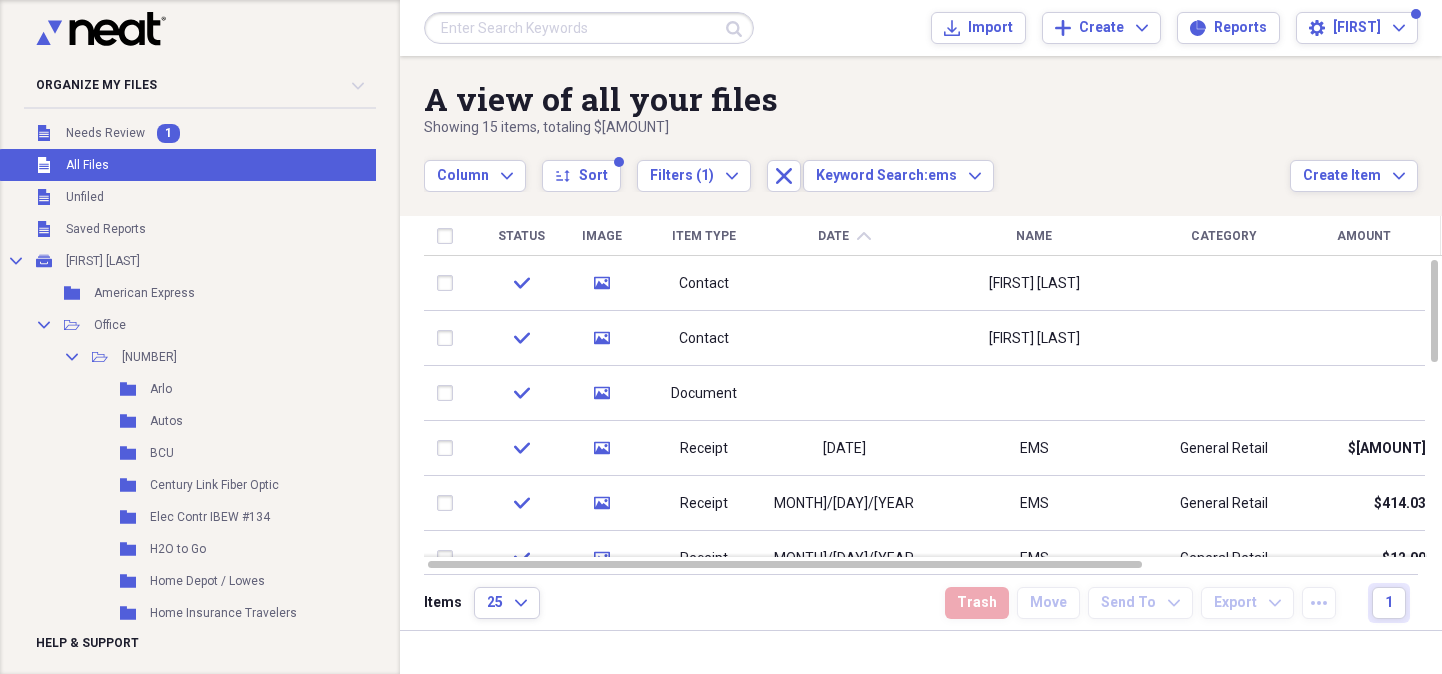 scroll, scrollTop: 0, scrollLeft: 0, axis: both 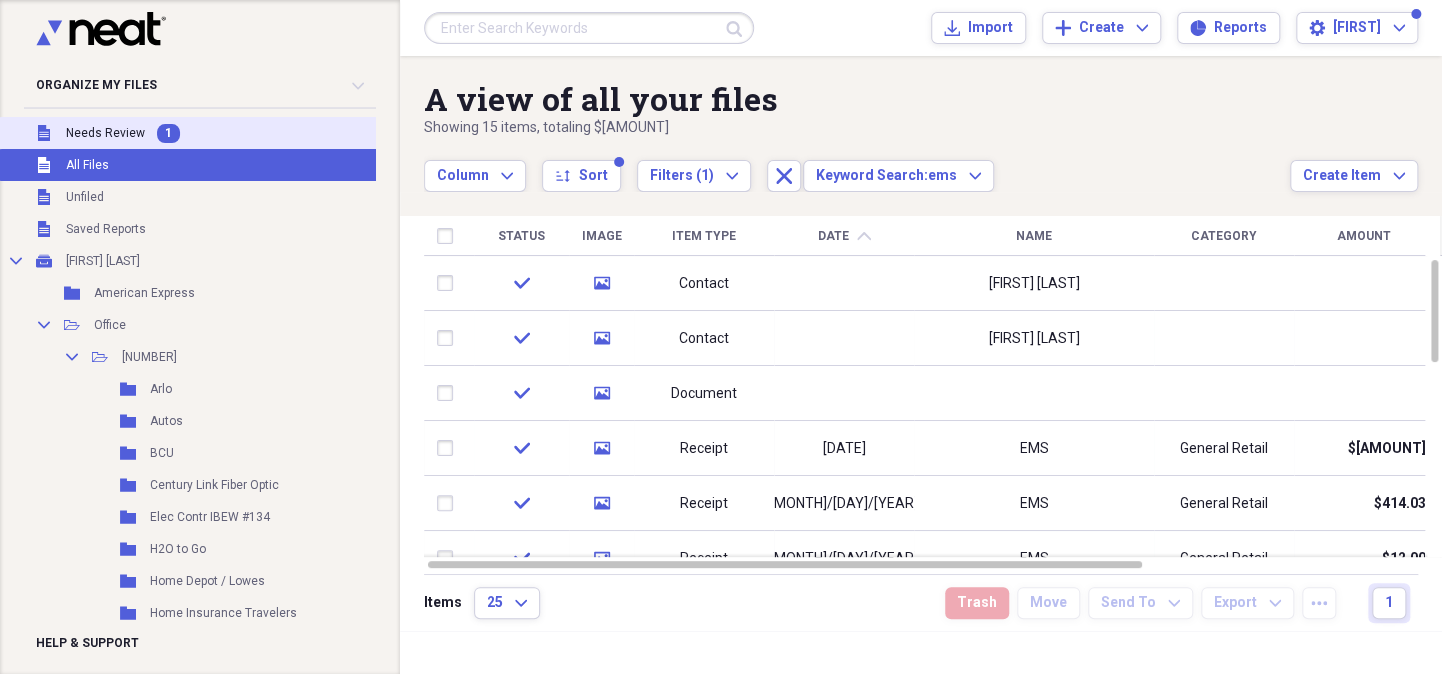 click on "Needs Review" at bounding box center [105, 133] 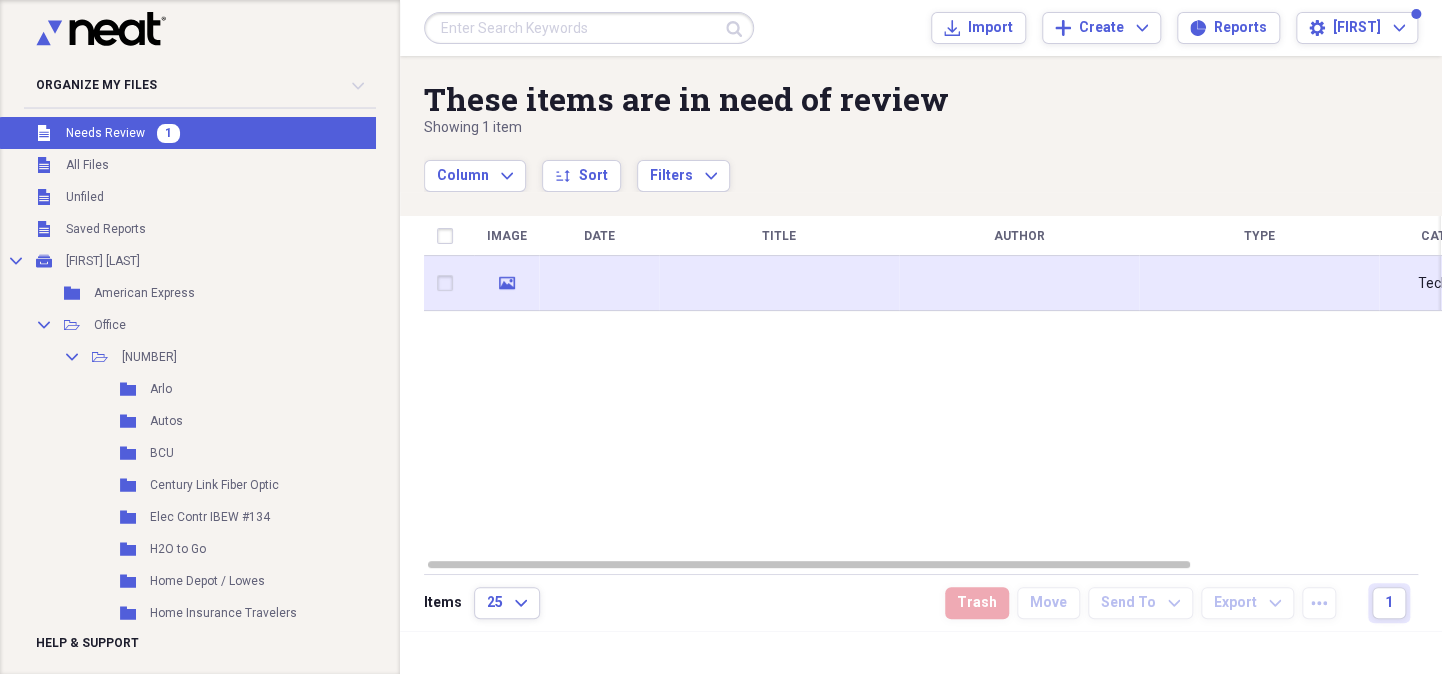 click at bounding box center [599, 283] 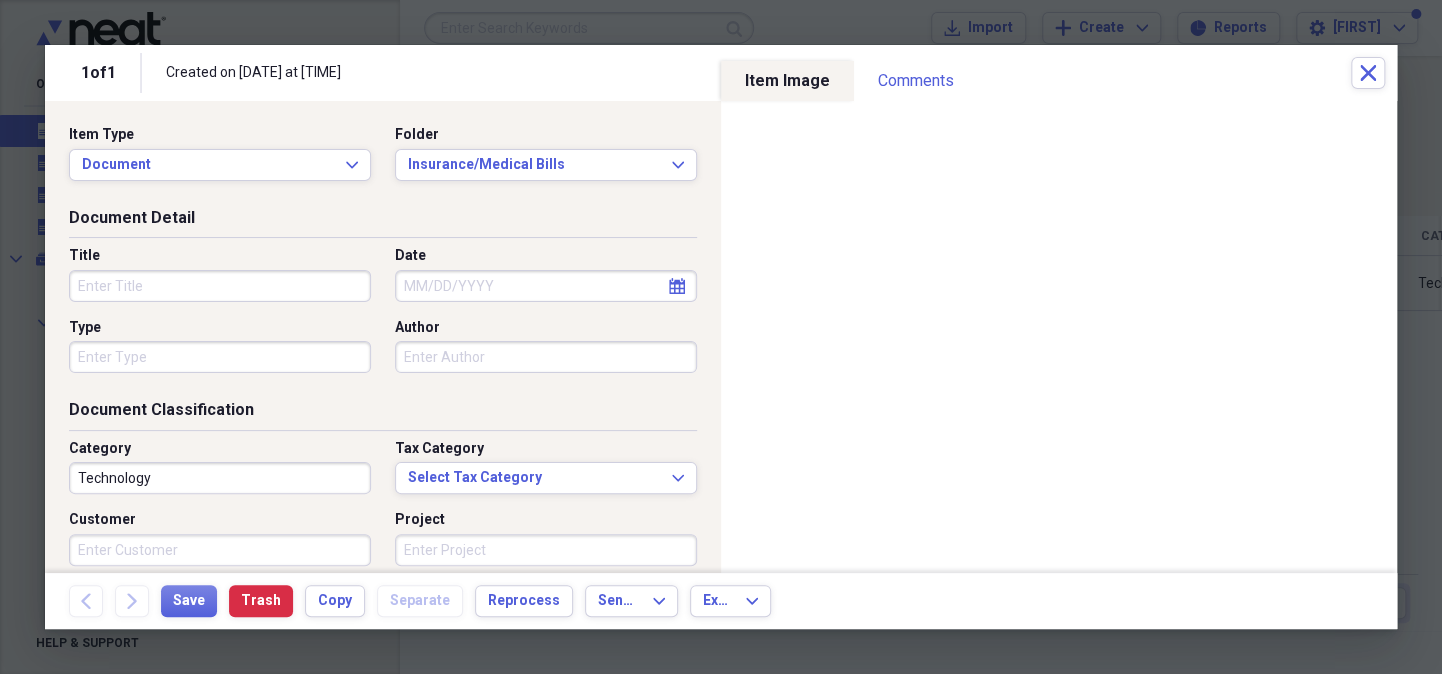 click on "Date" at bounding box center (546, 286) 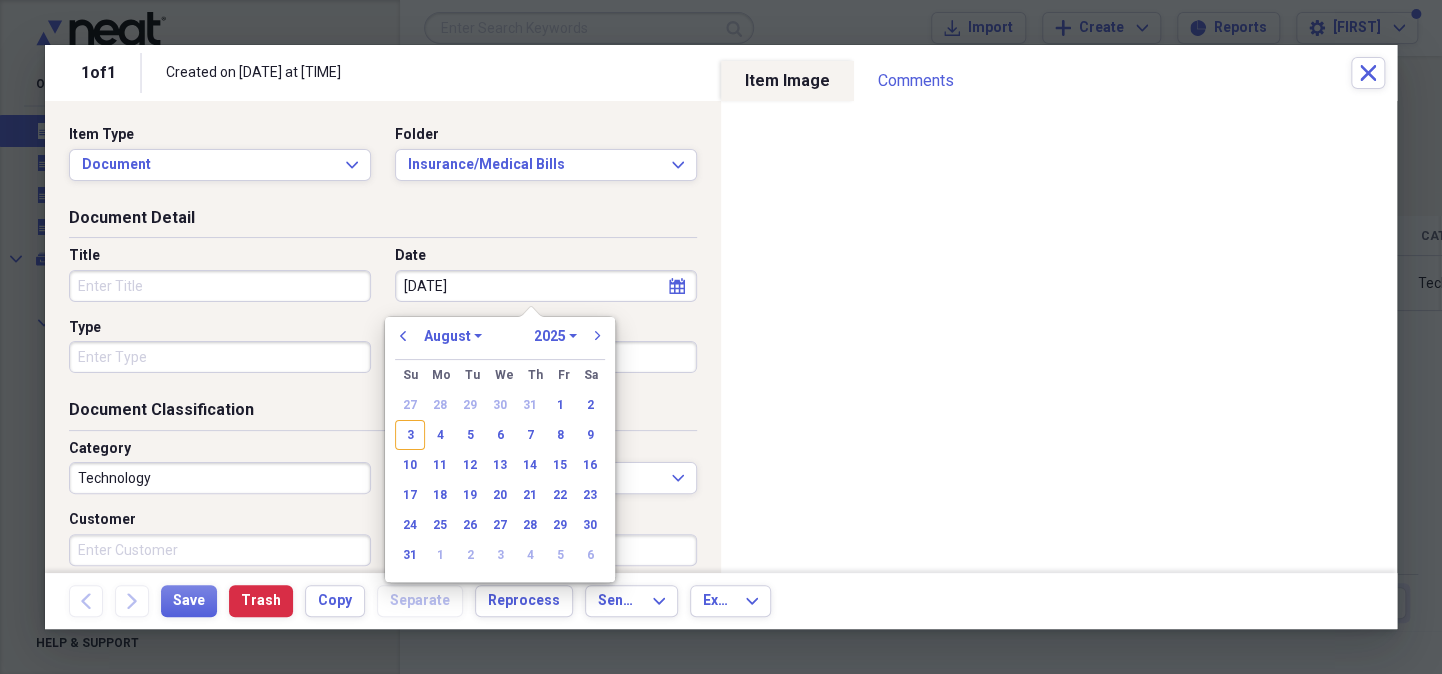type on "[DATE]" 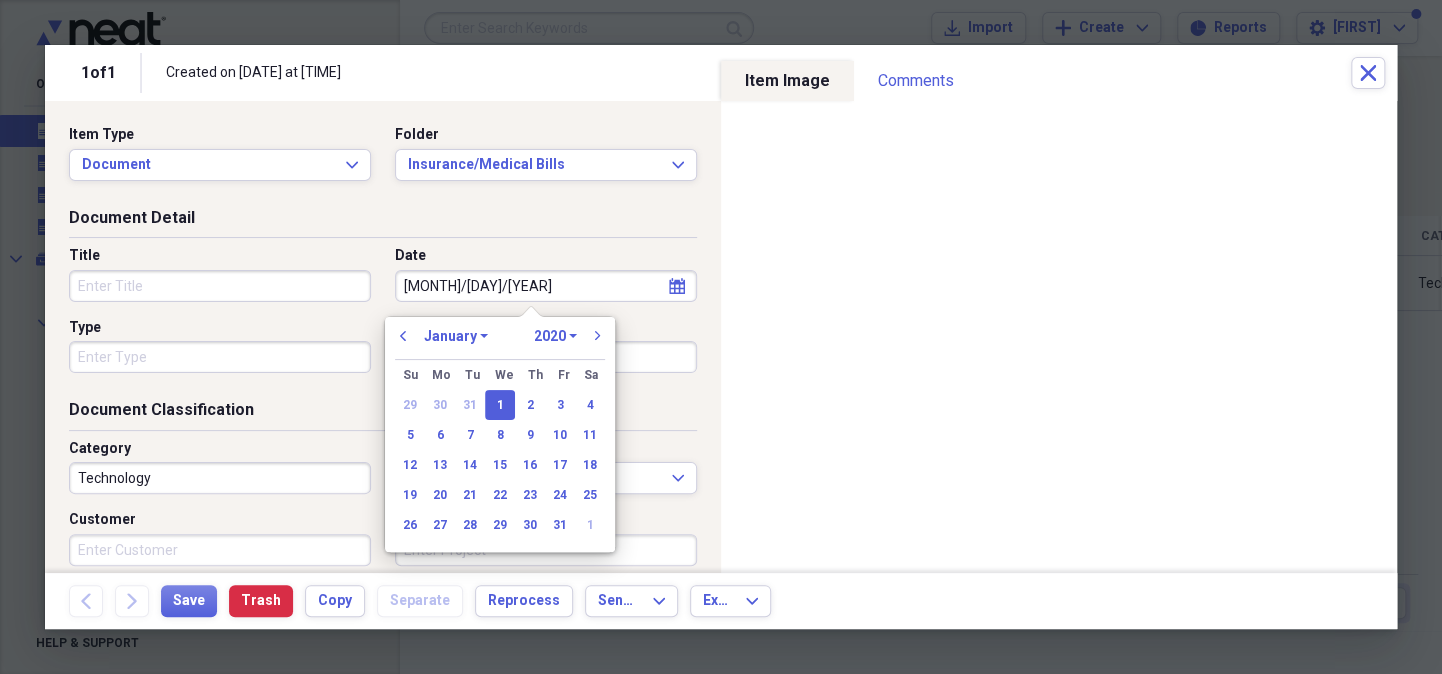 type on "[DATE]" 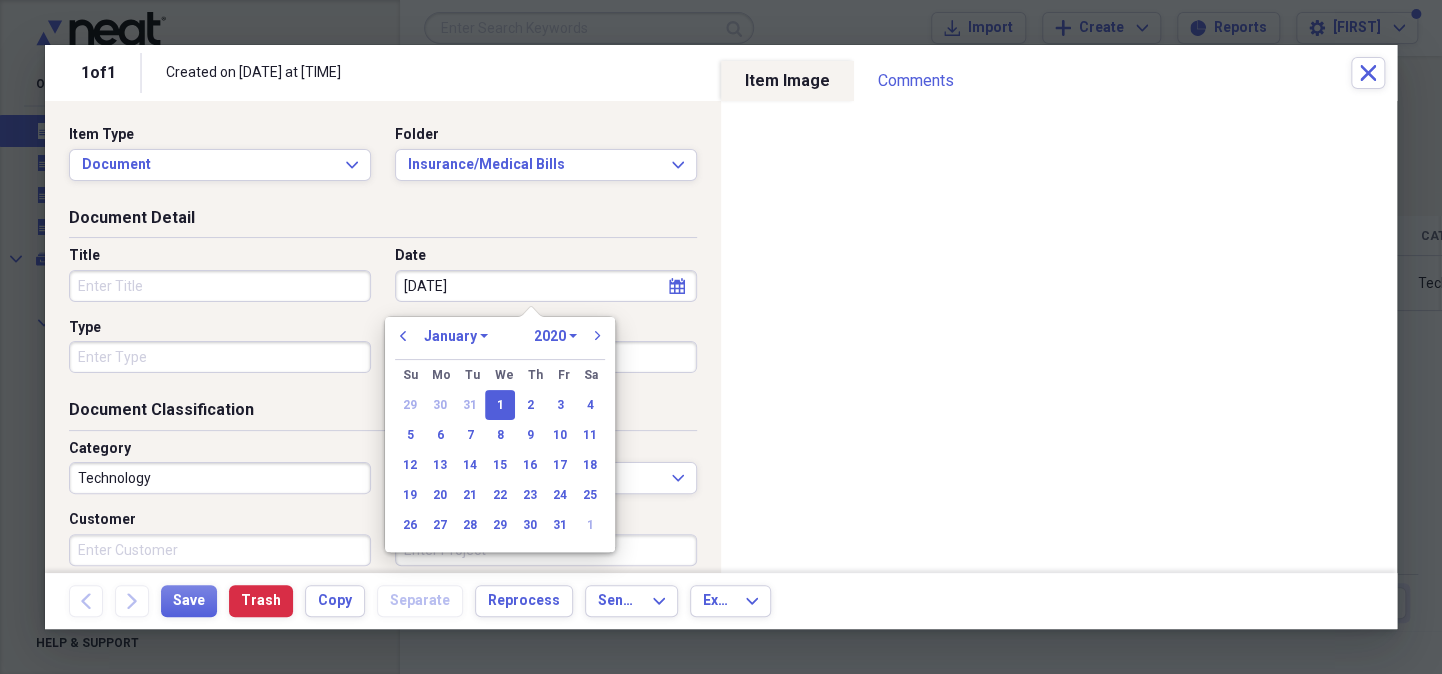 select on "2025" 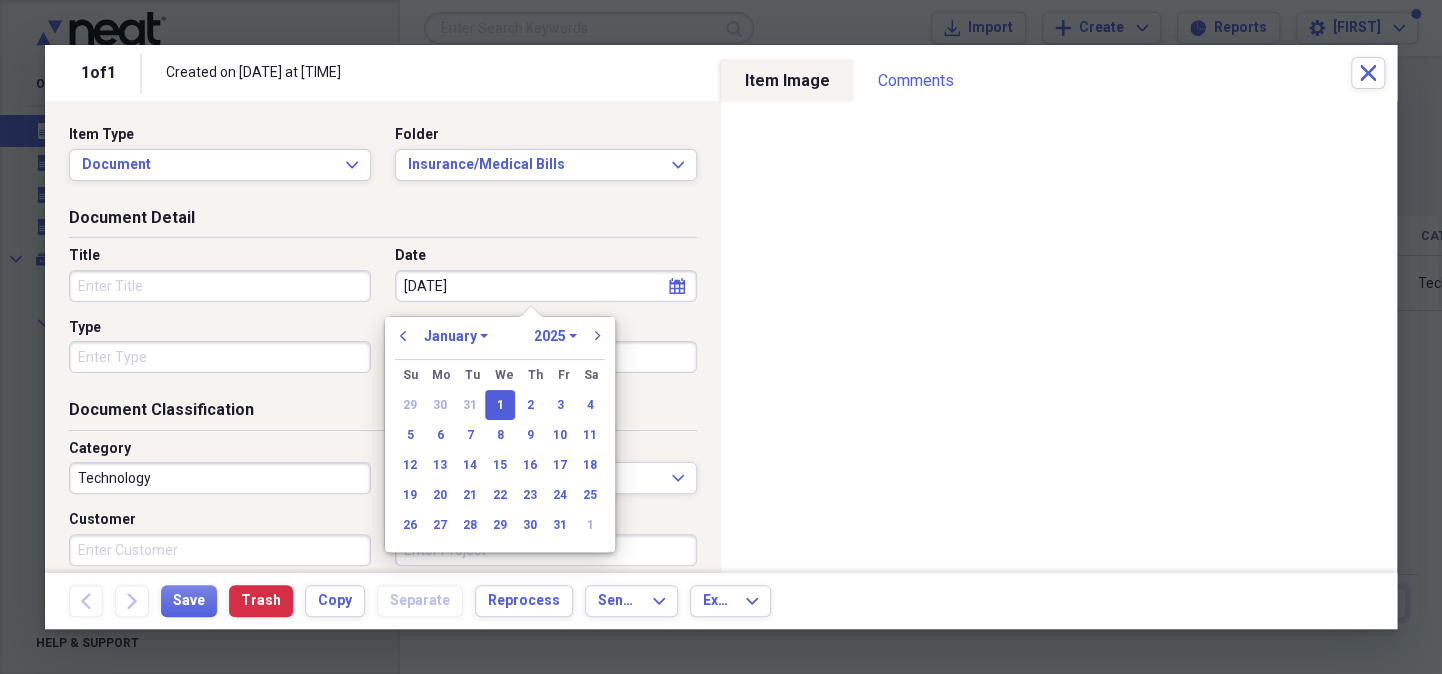 type on "[DATE]" 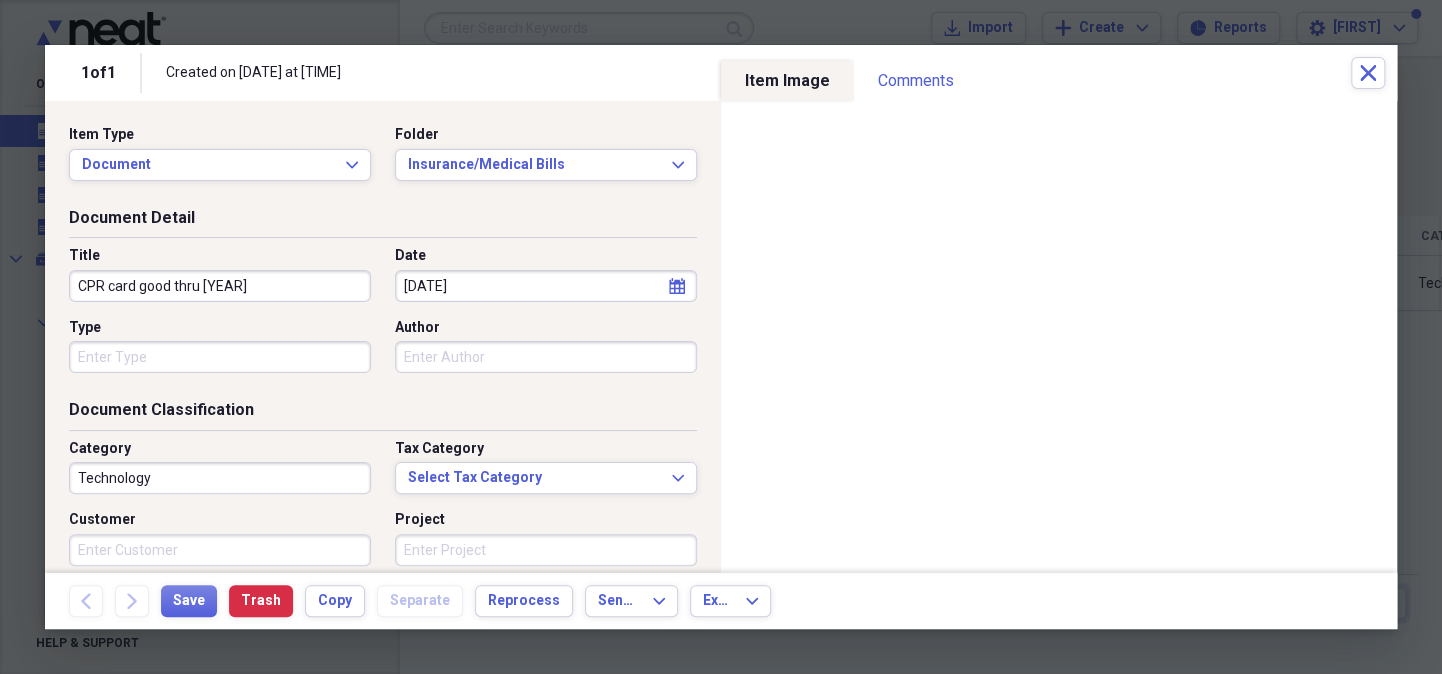 type on "CPR card good thru [YEAR]" 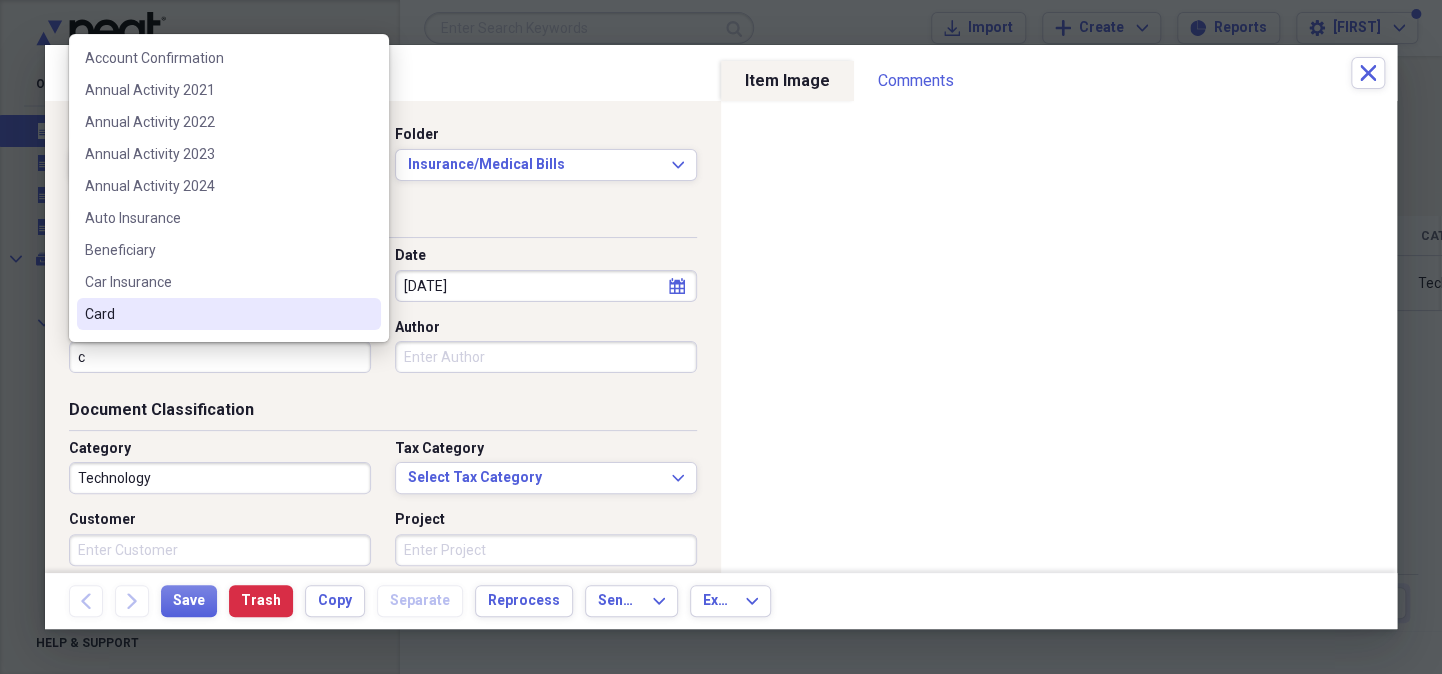 click on "Card" at bounding box center [229, 314] 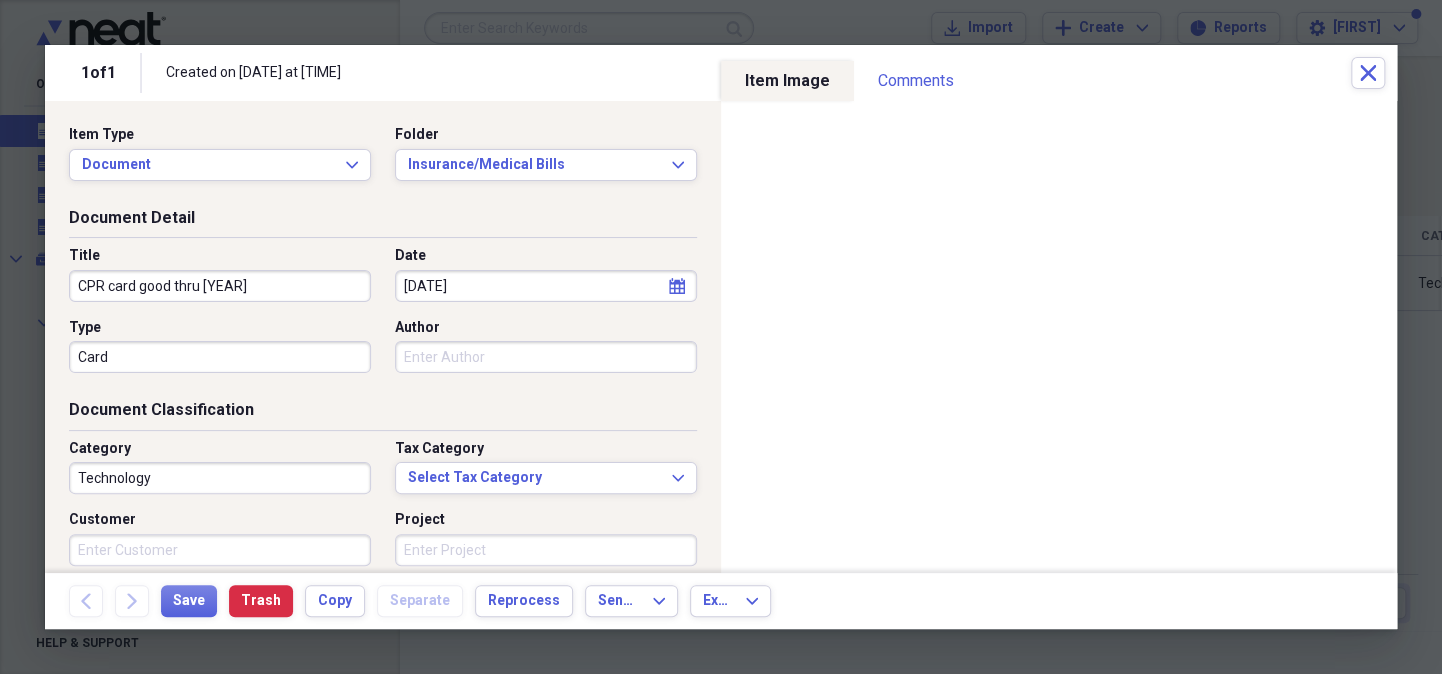 click on "Technology" at bounding box center [220, 478] 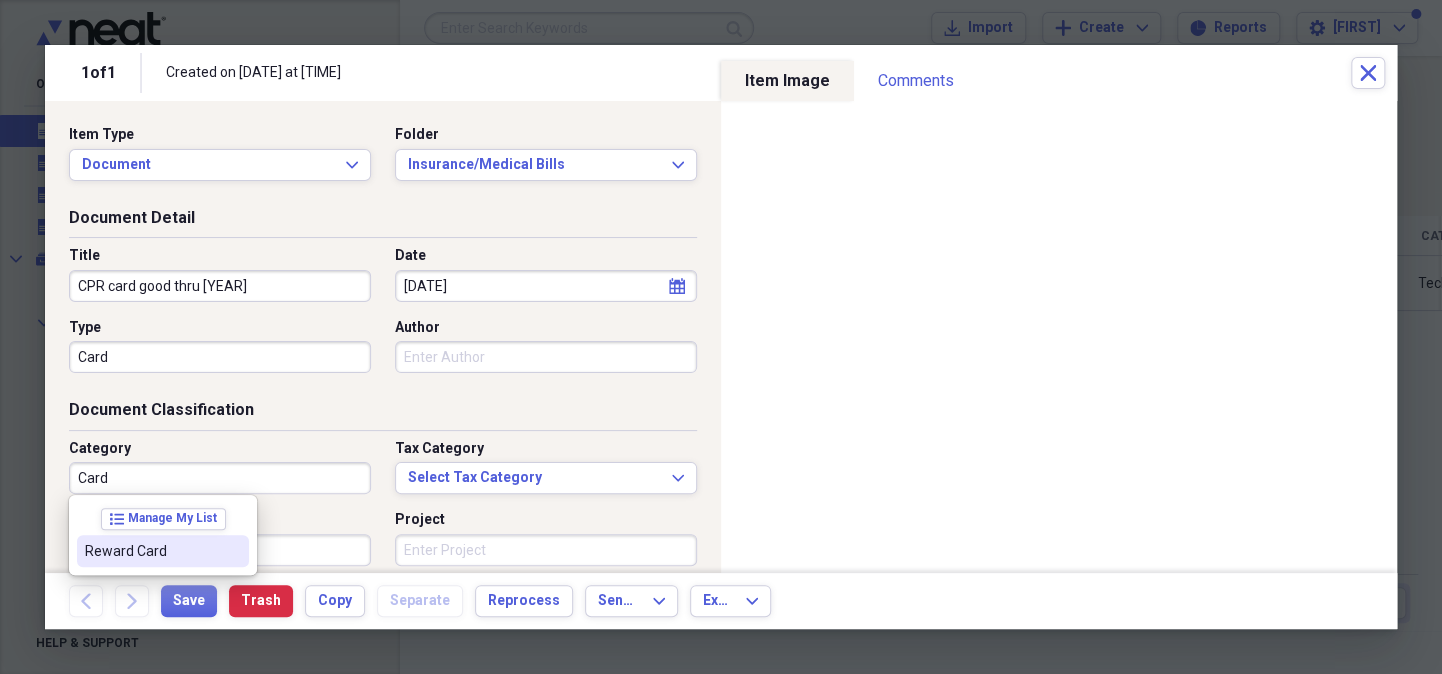 type on "Card" 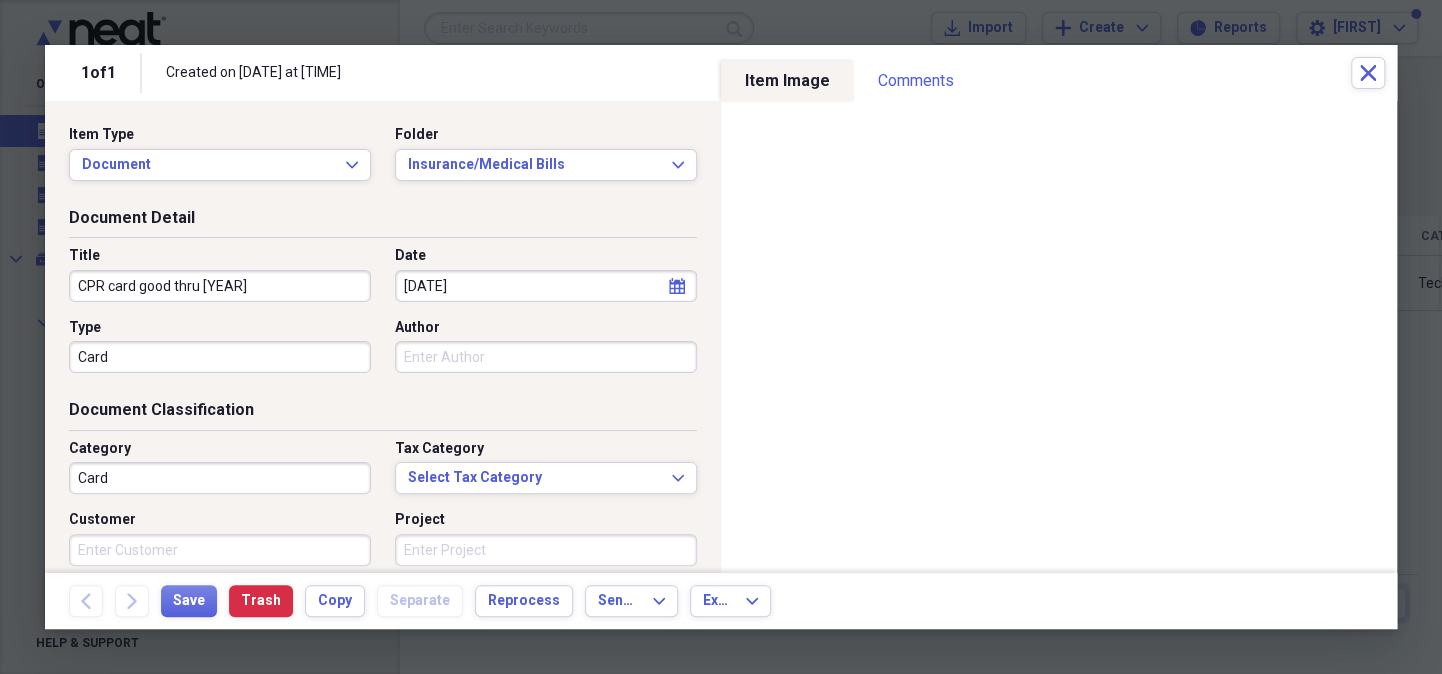 click on "CPR card good thru [YEAR]" at bounding box center (220, 286) 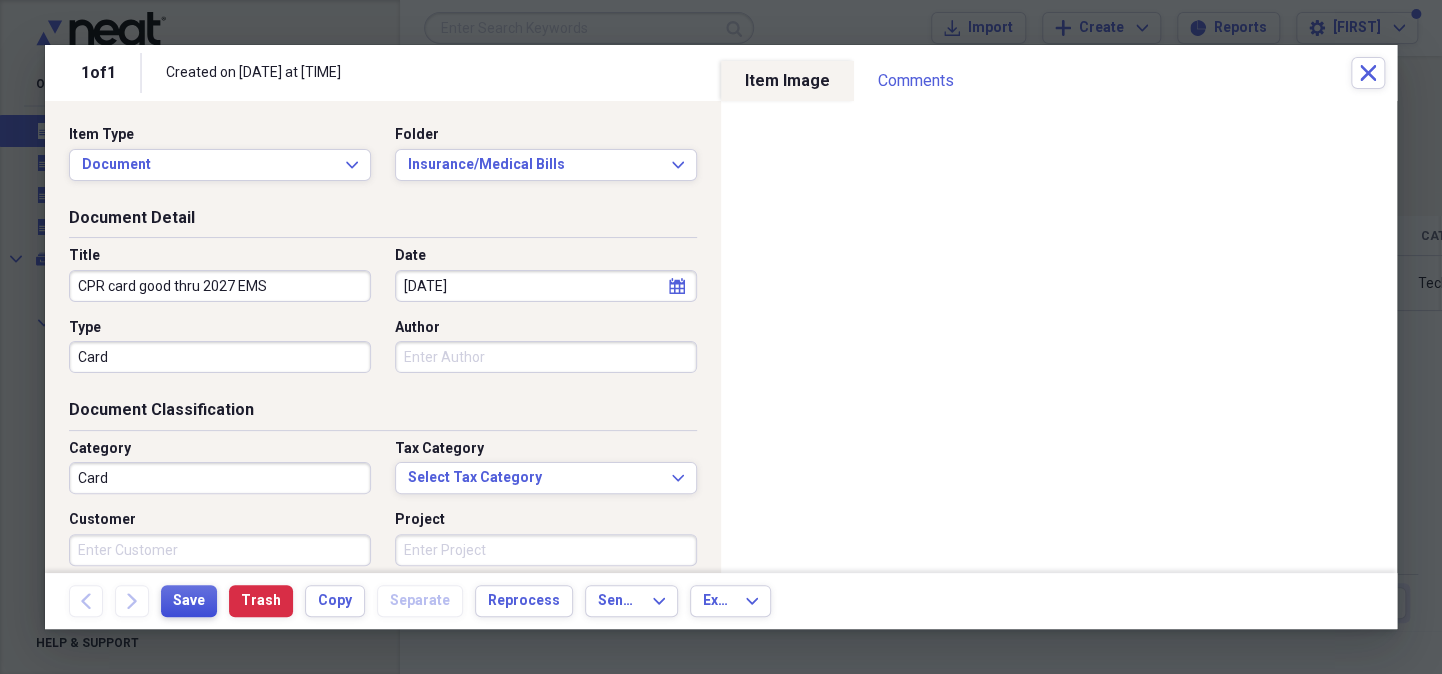 type on "CPR card good thru 2027 EMS" 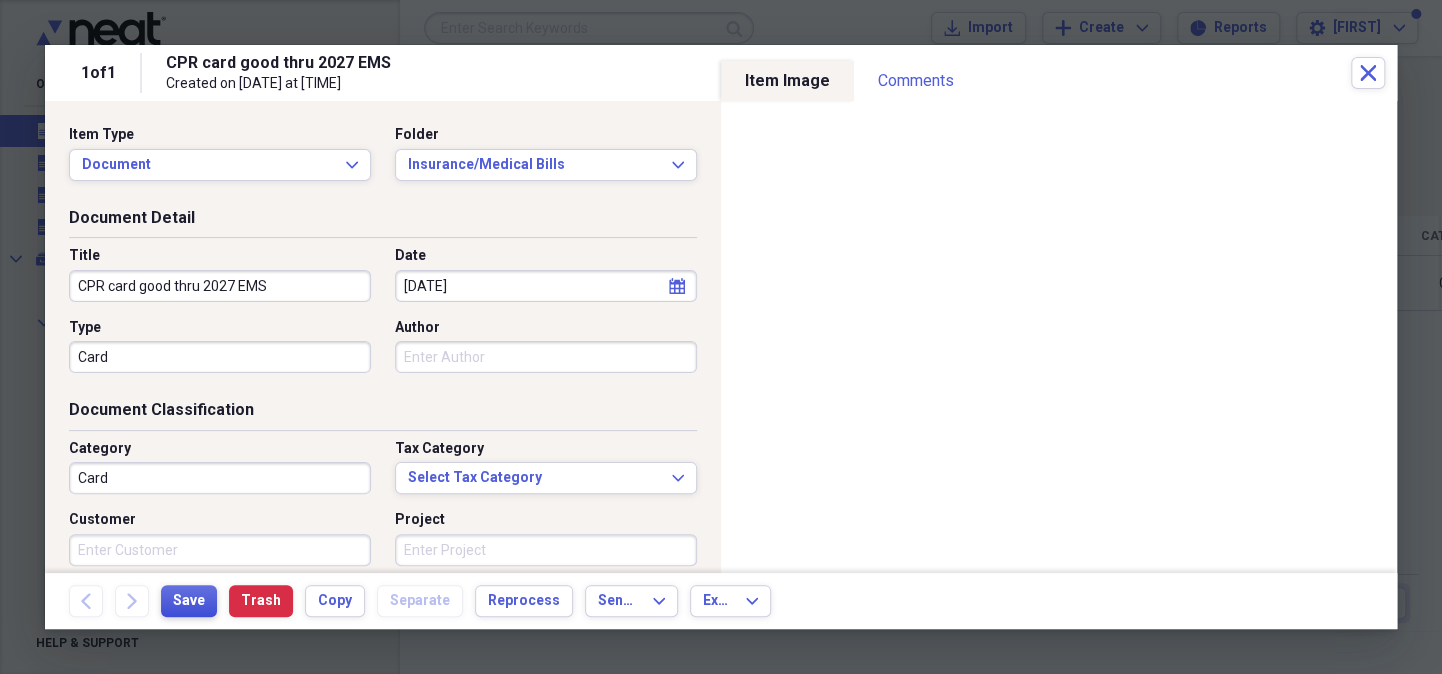 click on "Save" at bounding box center (189, 601) 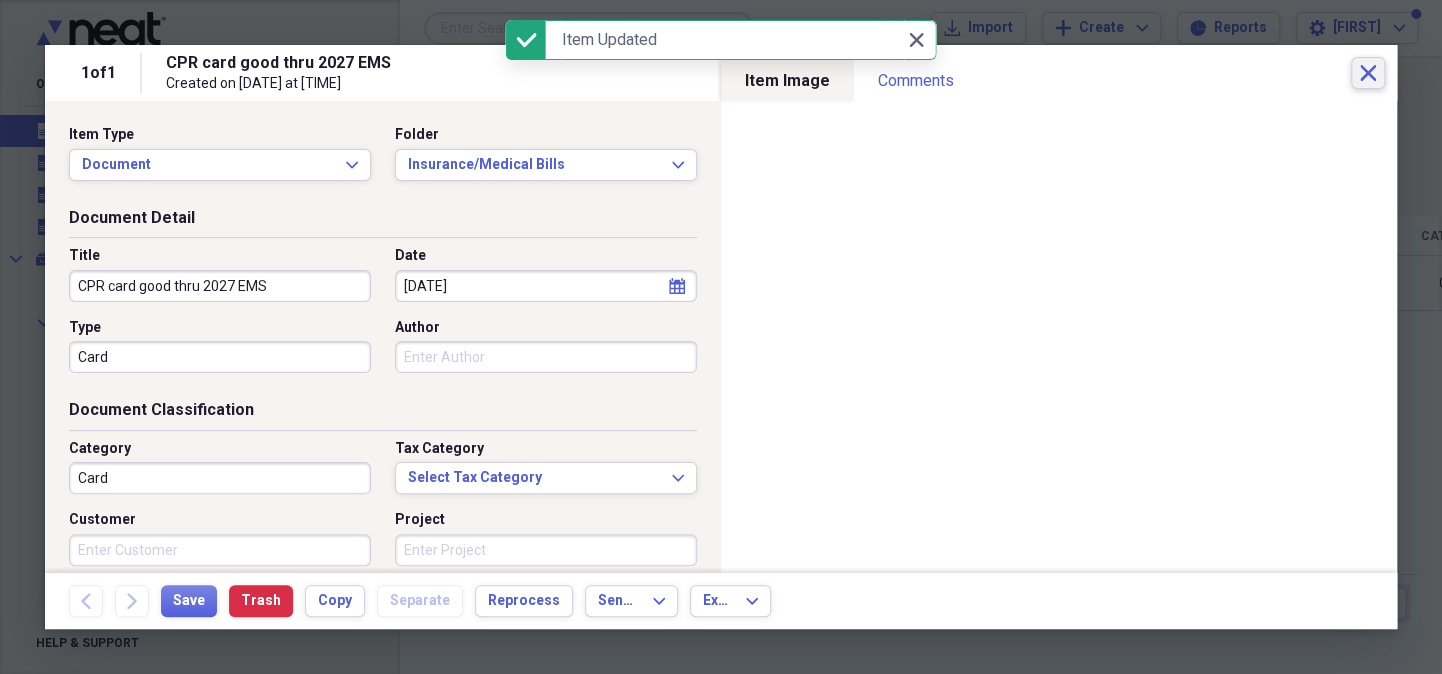 click on "Close" at bounding box center [1368, 73] 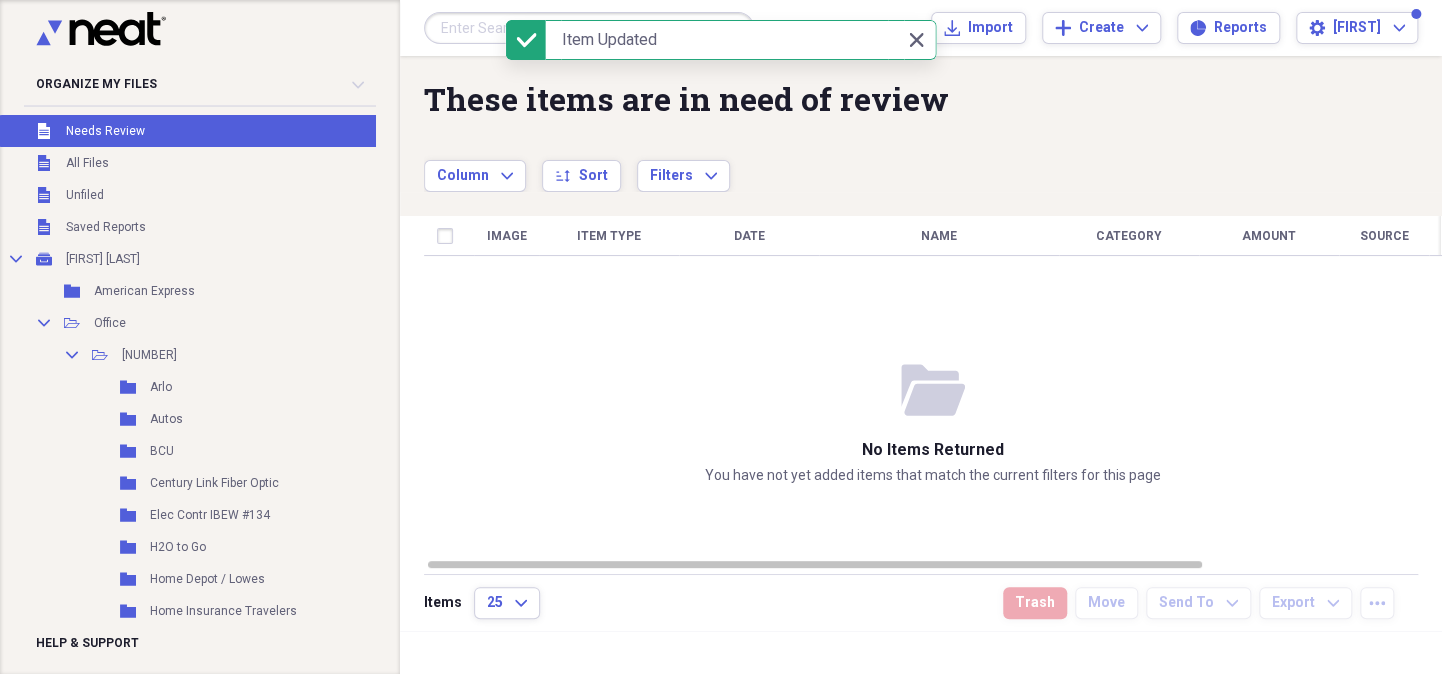 click on "These items are in need of review" at bounding box center [857, 99] 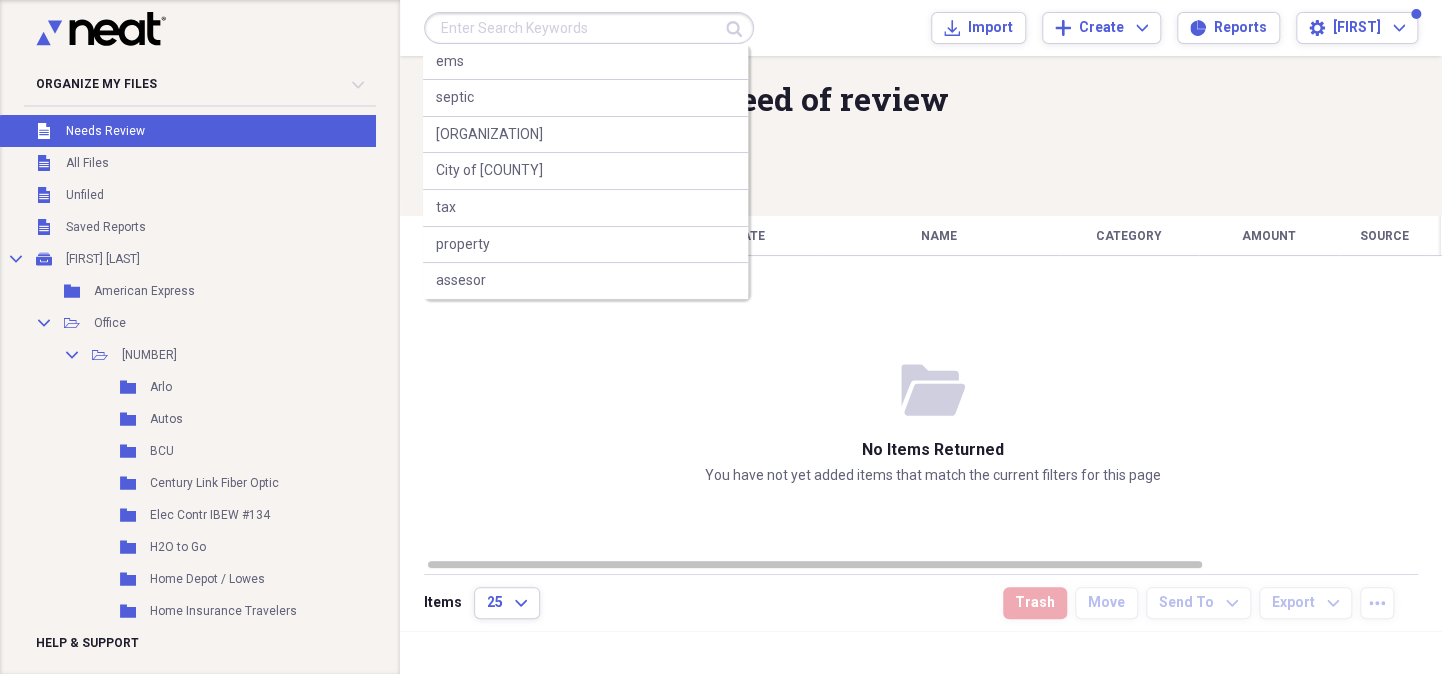 click at bounding box center [589, 28] 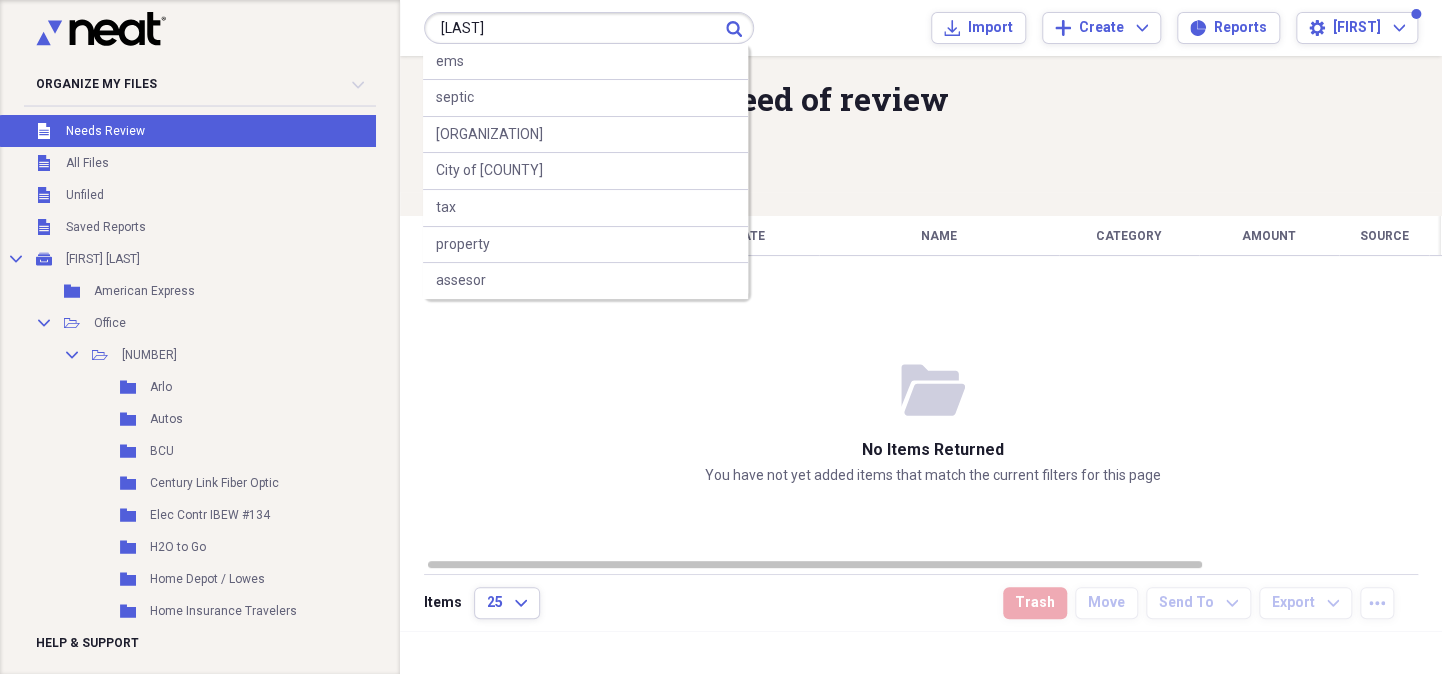 type on "[LAST]" 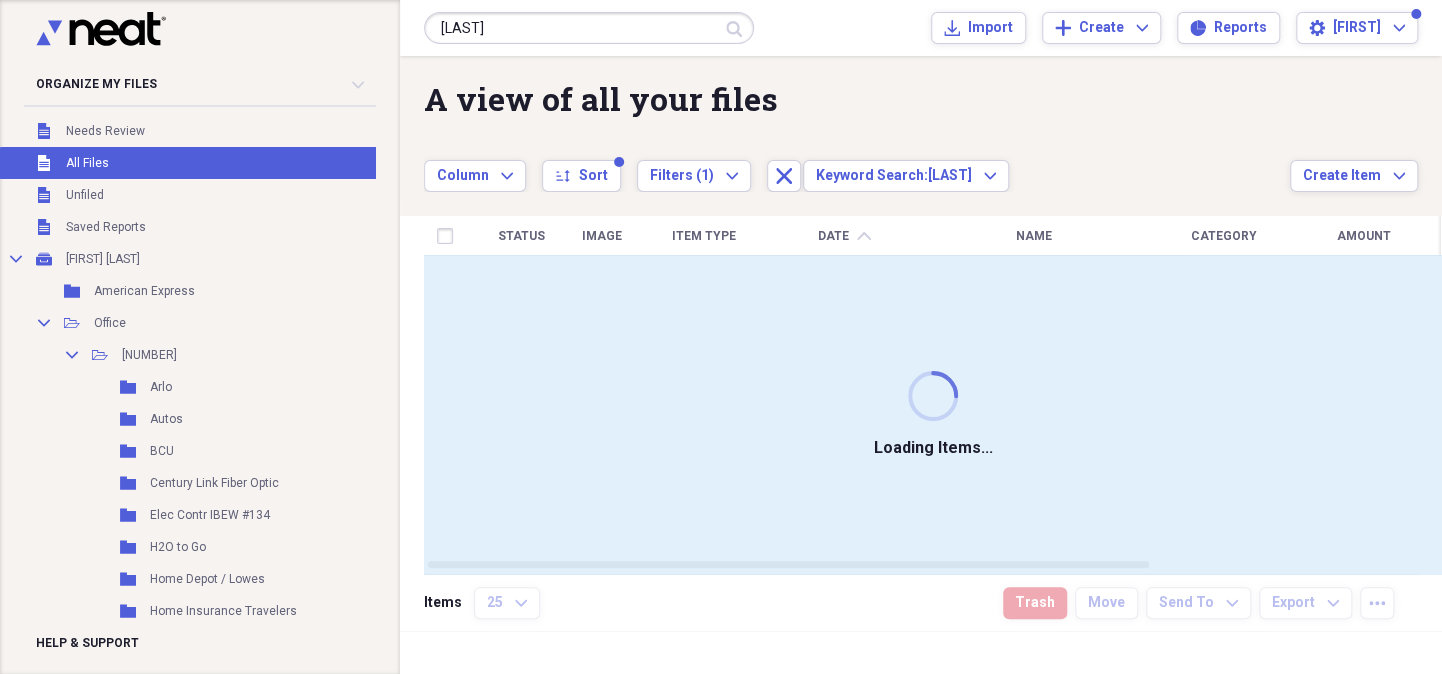 type 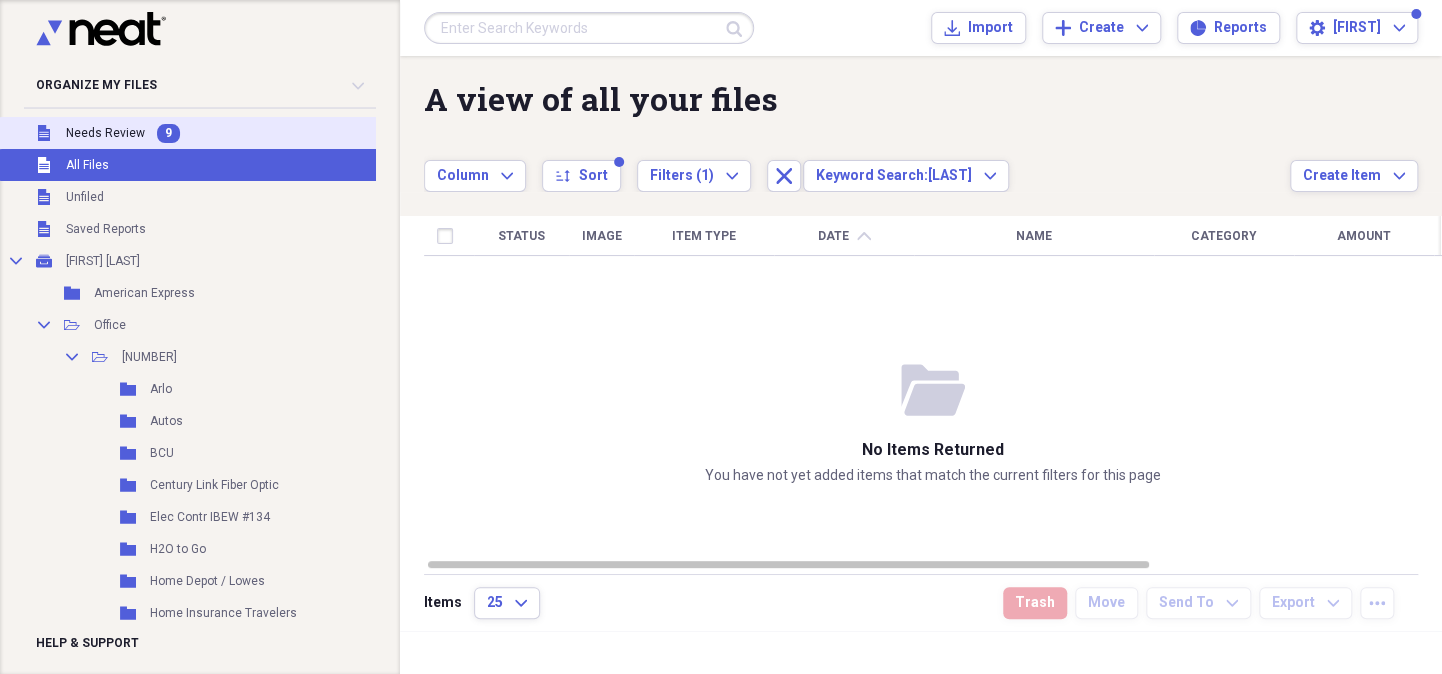click on "Needs Review" at bounding box center (105, 133) 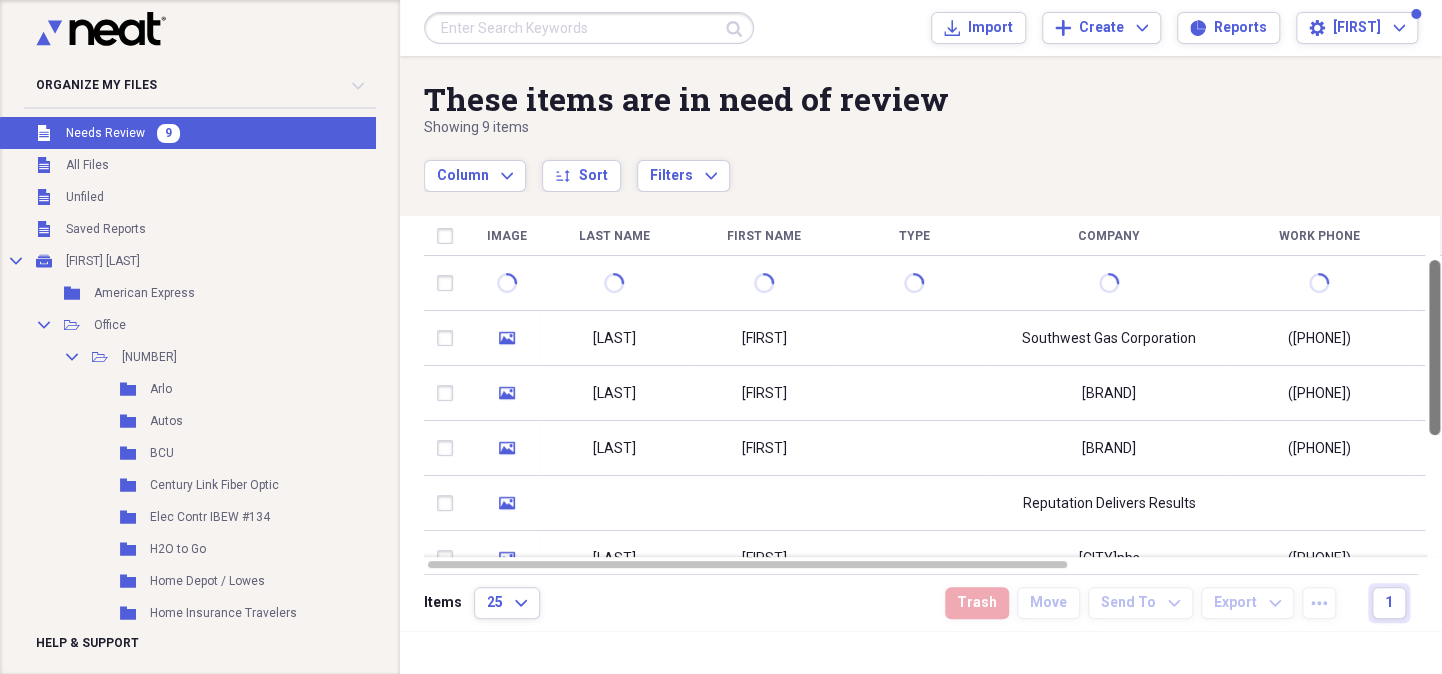 drag, startPoint x: 1414, startPoint y: 384, endPoint x: 1439, endPoint y: 479, distance: 98.23441 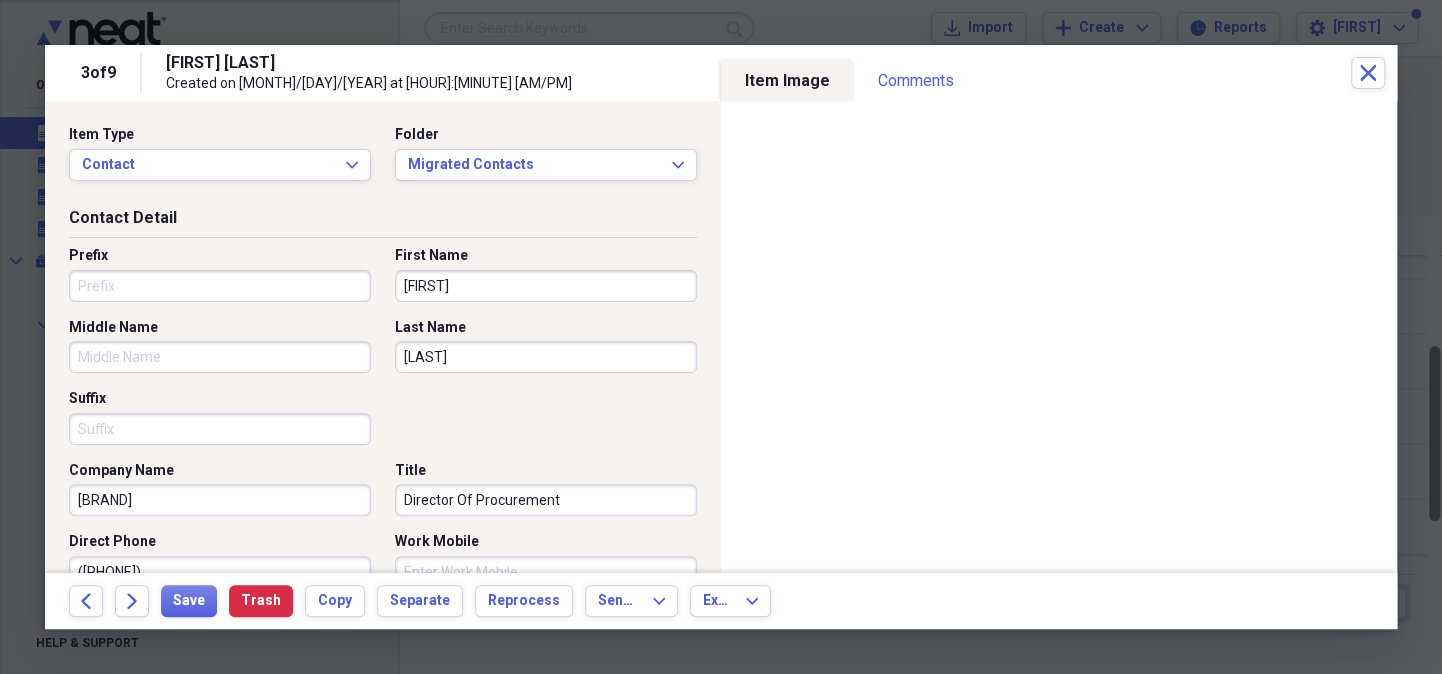 drag, startPoint x: 1439, startPoint y: 479, endPoint x: 1443, endPoint y: 584, distance: 105.076164 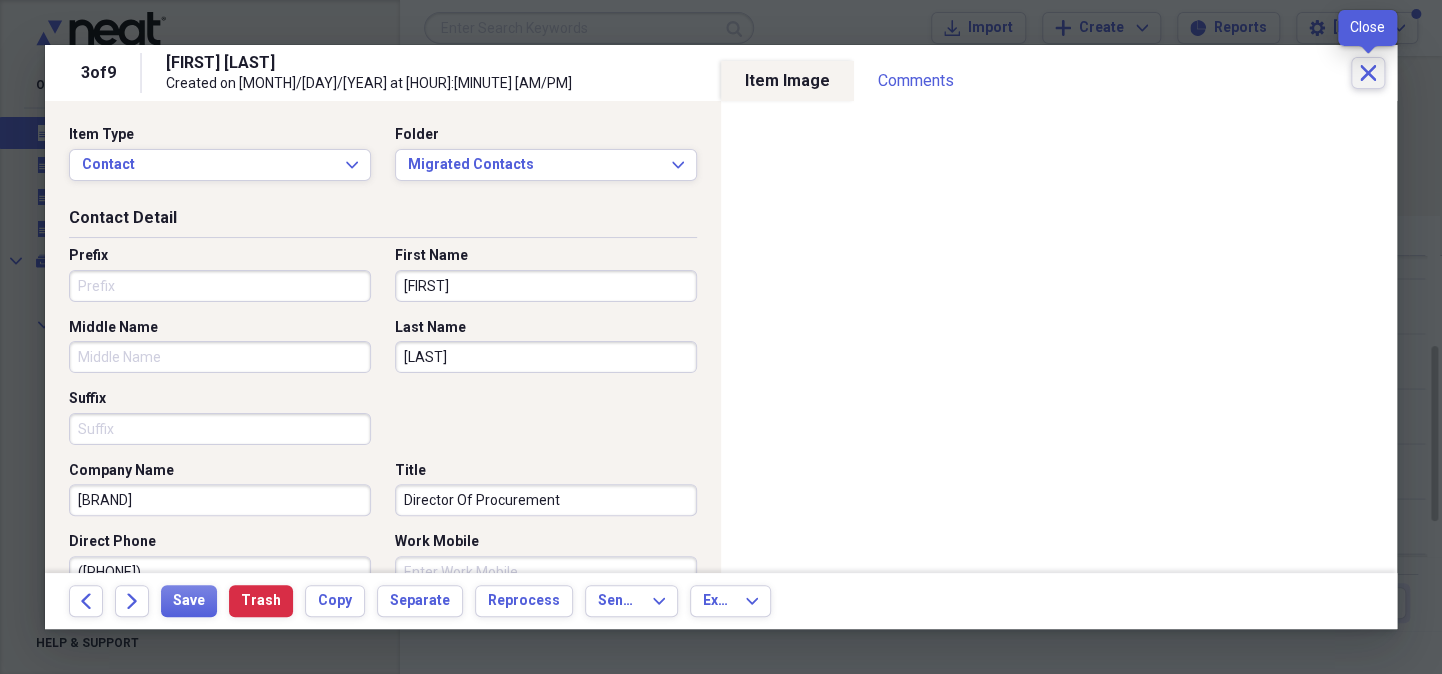 click on "Close" at bounding box center (1368, 73) 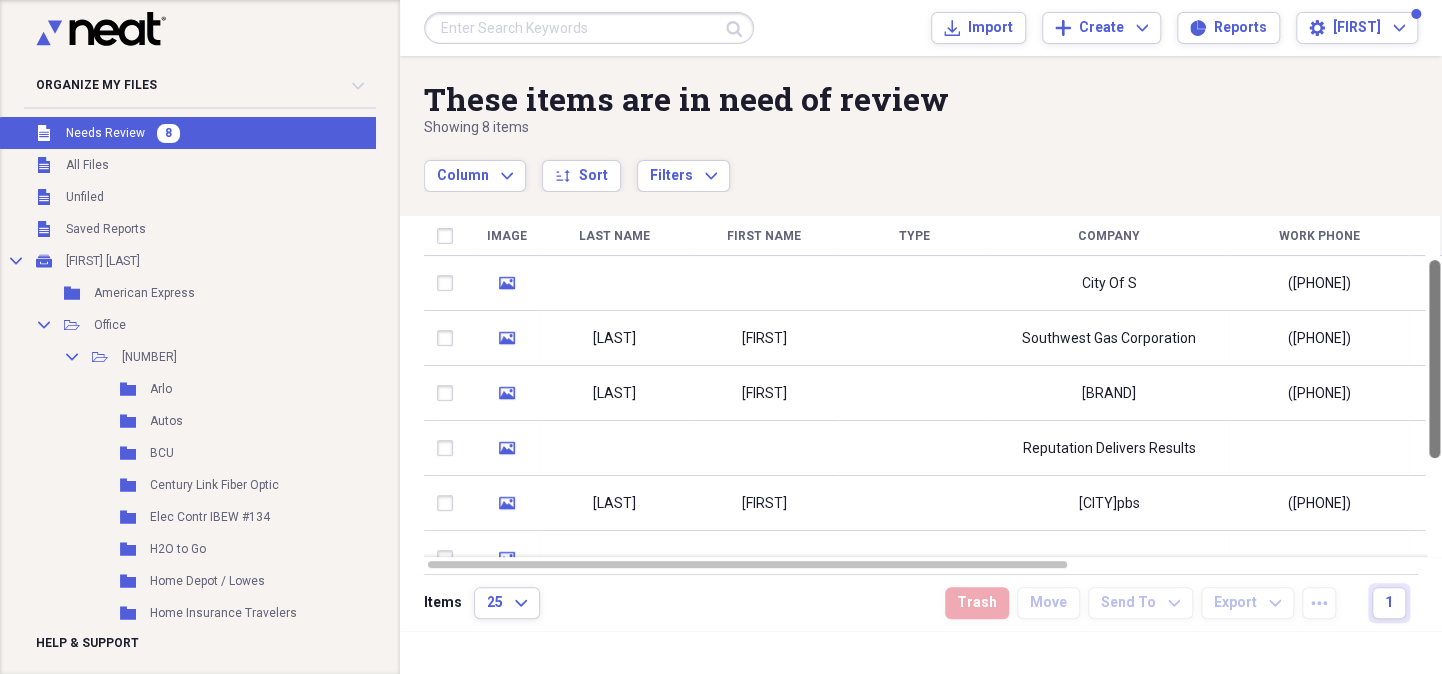 drag, startPoint x: 1432, startPoint y: 367, endPoint x: 1408, endPoint y: 113, distance: 255.13133 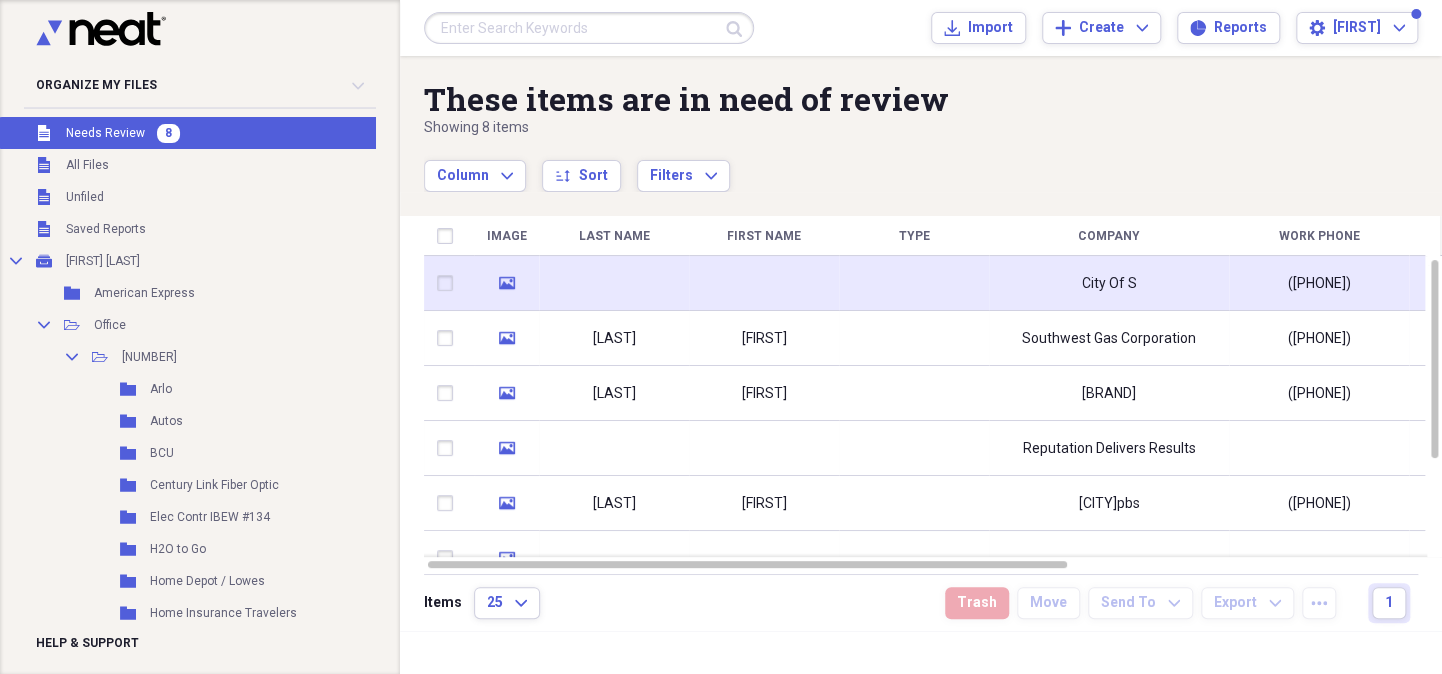 click at bounding box center (914, 283) 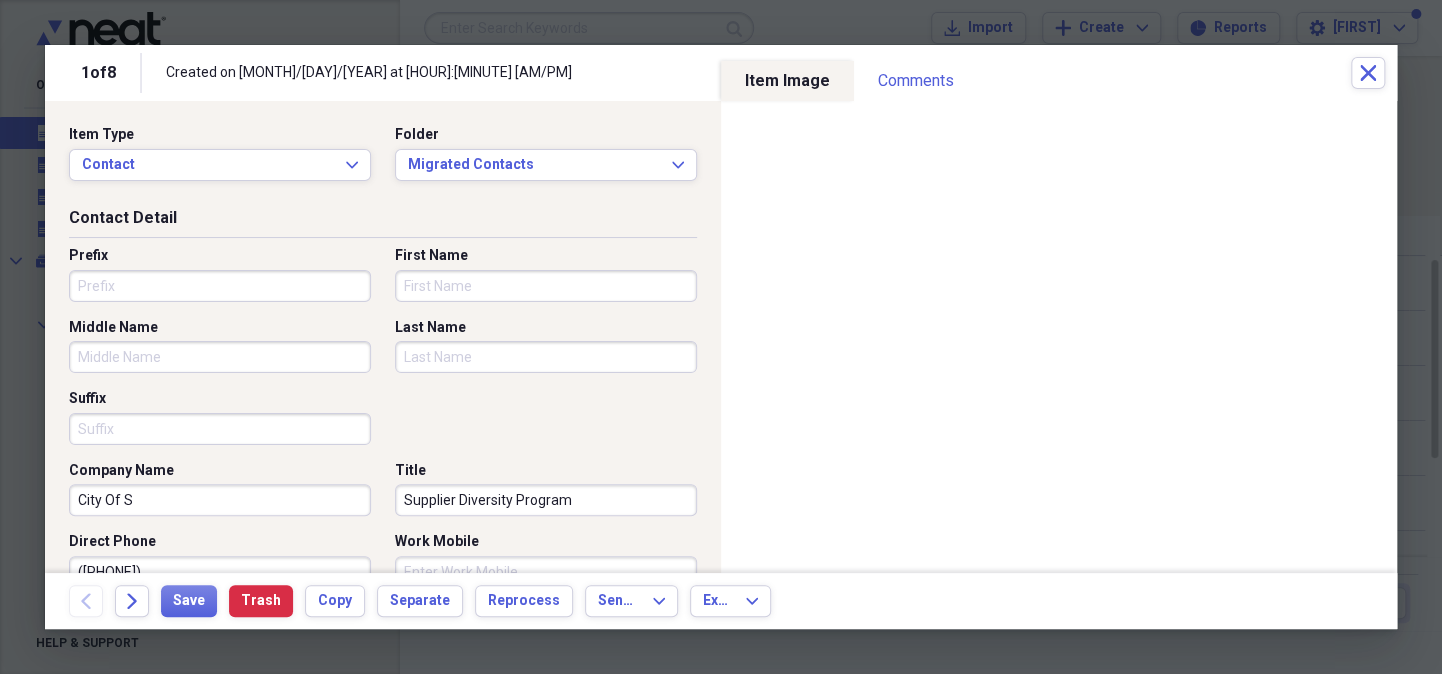 click on "First Name" at bounding box center [546, 286] 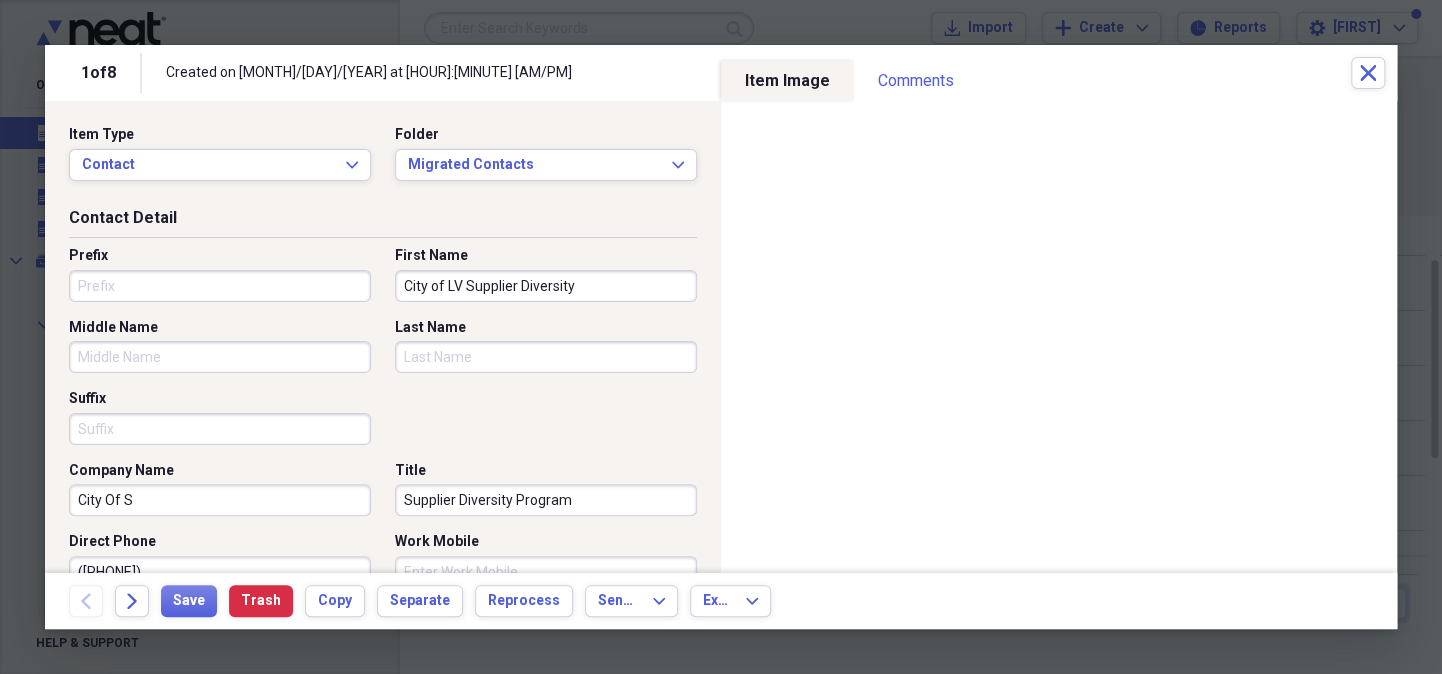 type on "City of LV Supplier Diversity" 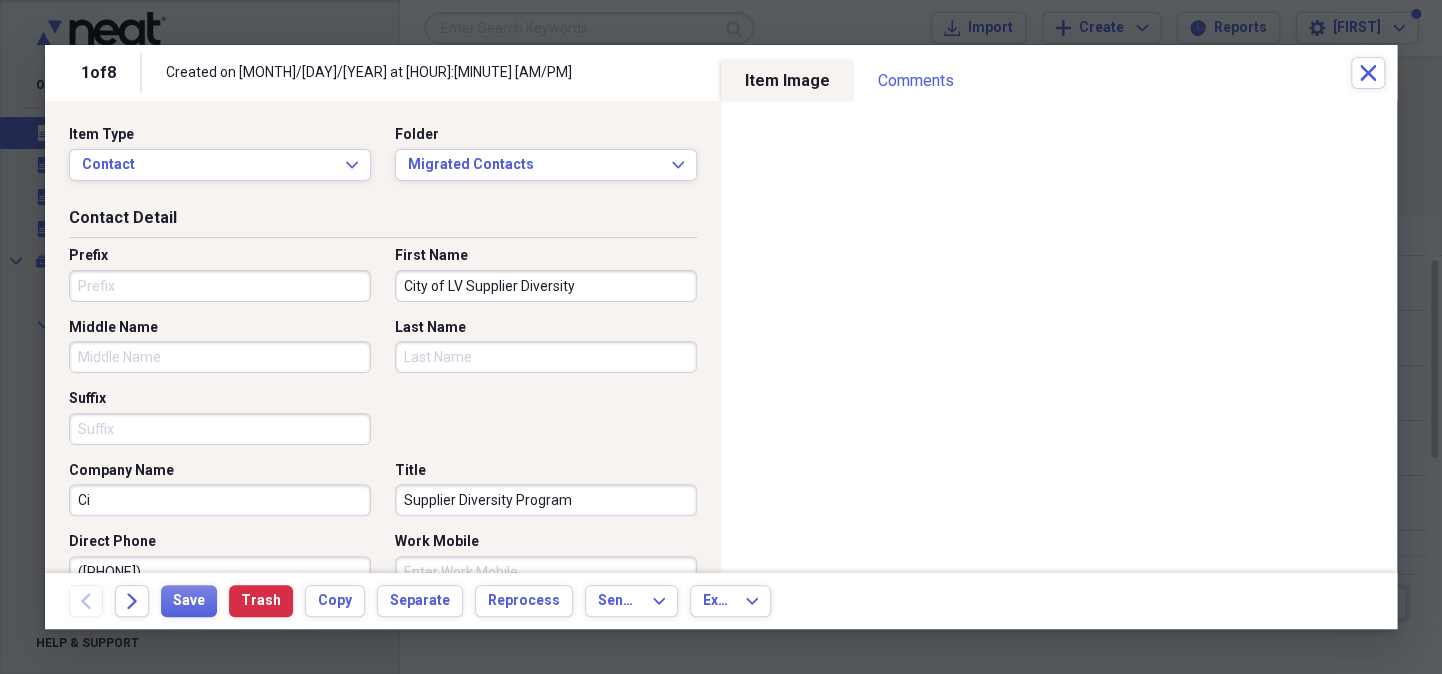 type on "C" 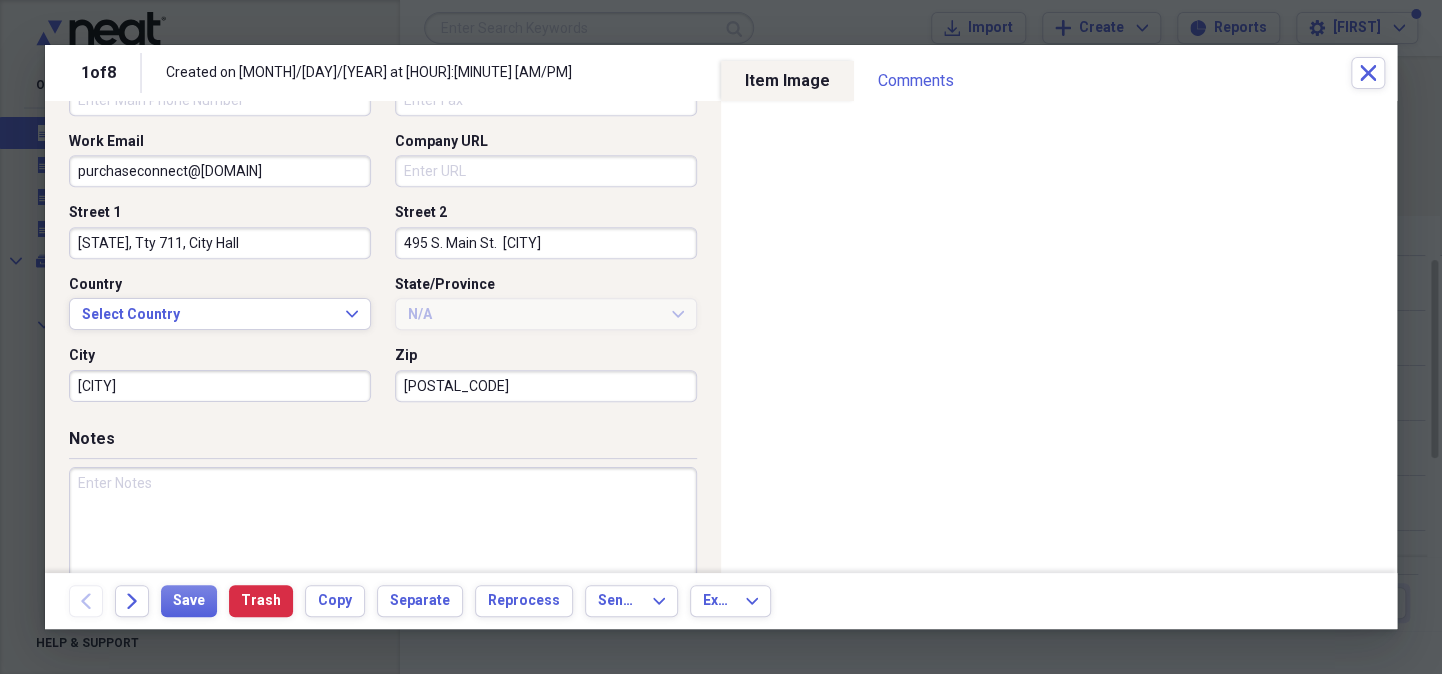scroll, scrollTop: 552, scrollLeft: 0, axis: vertical 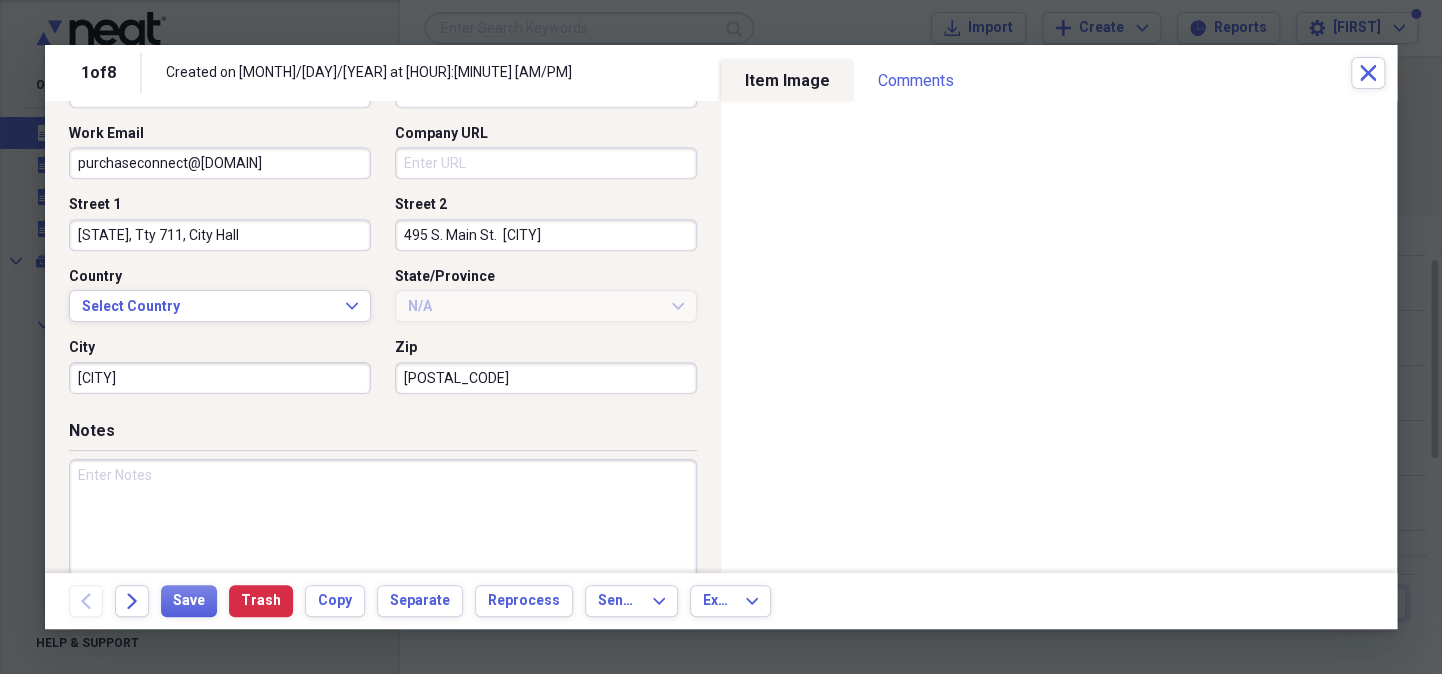 type on "Department of [DEPARTMENT]" 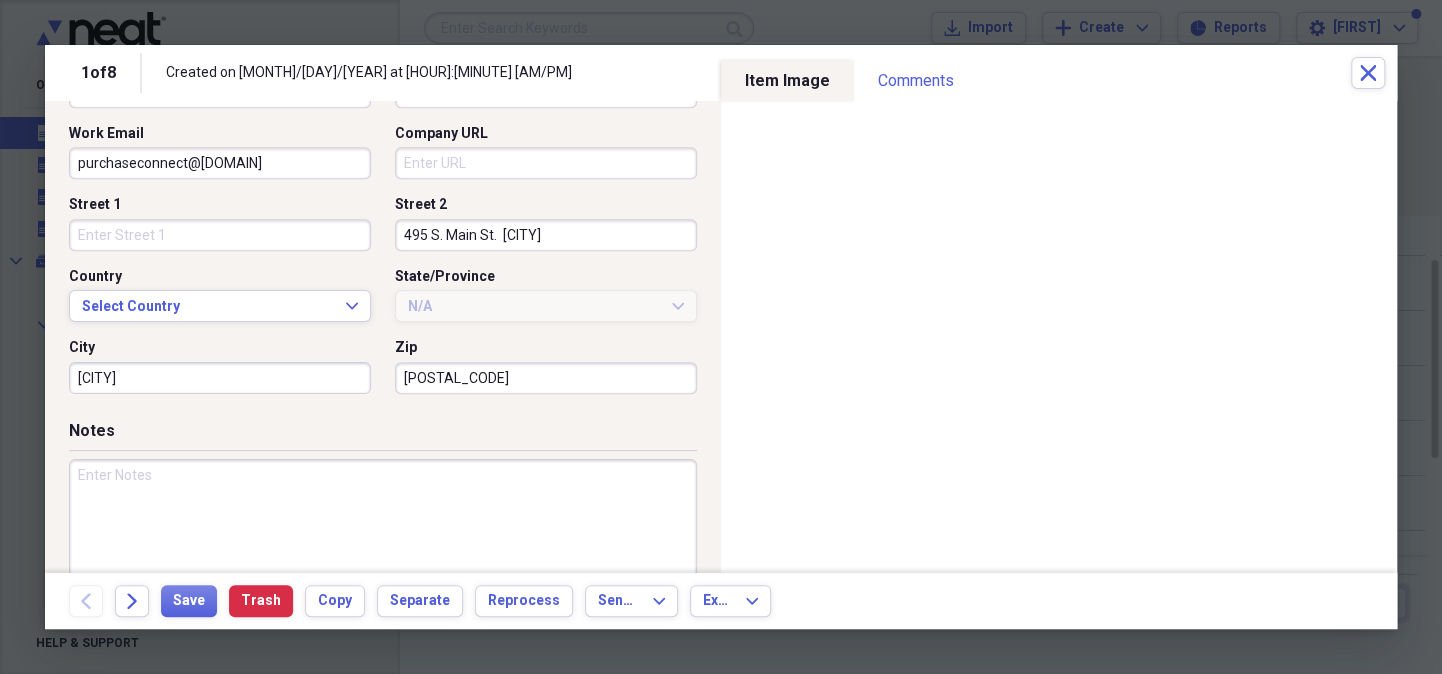 type 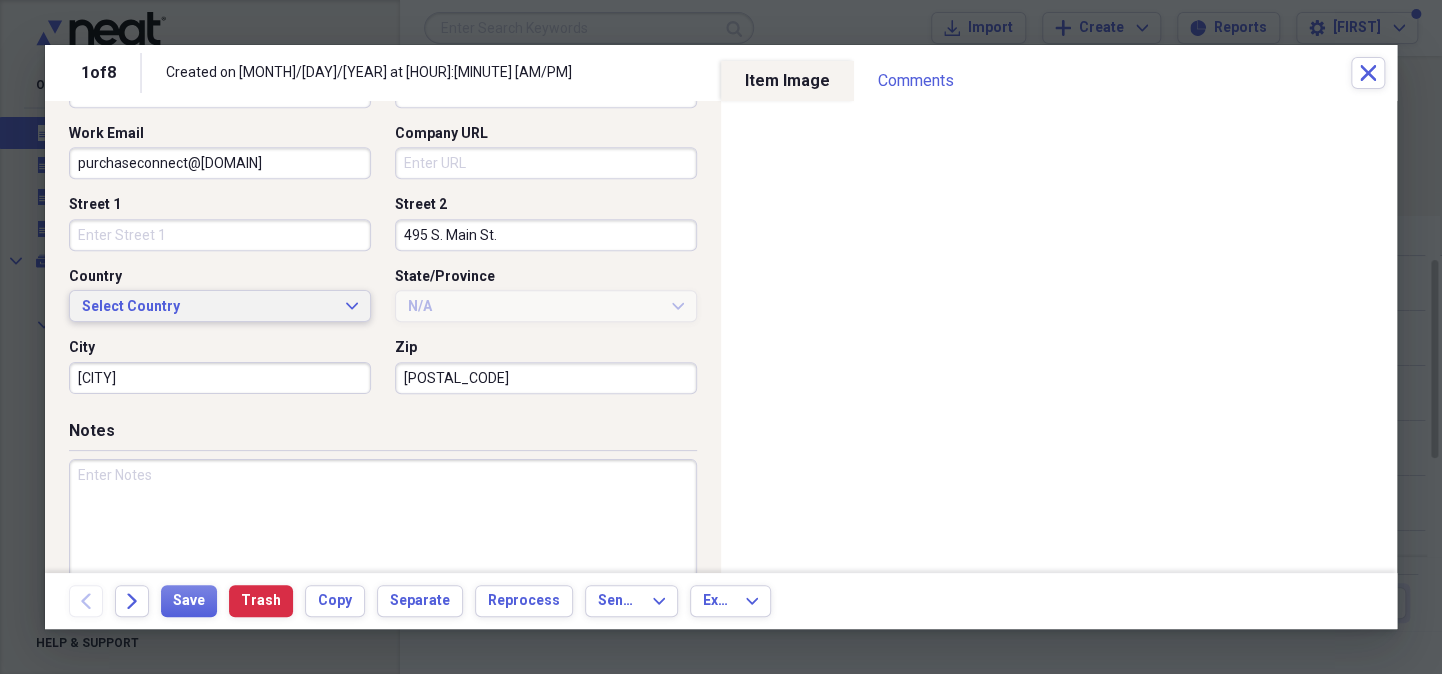 type on "495 S. Main St." 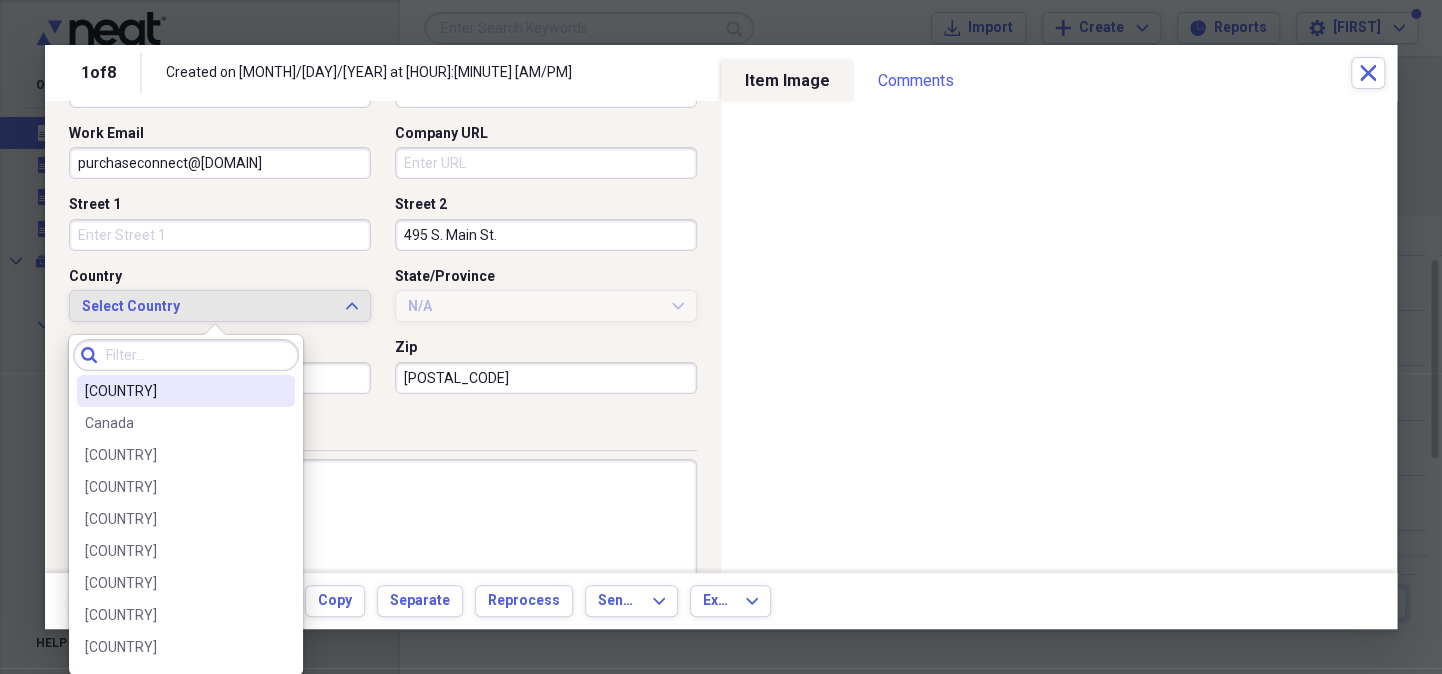 click on "[COUNTRY]" at bounding box center [174, 391] 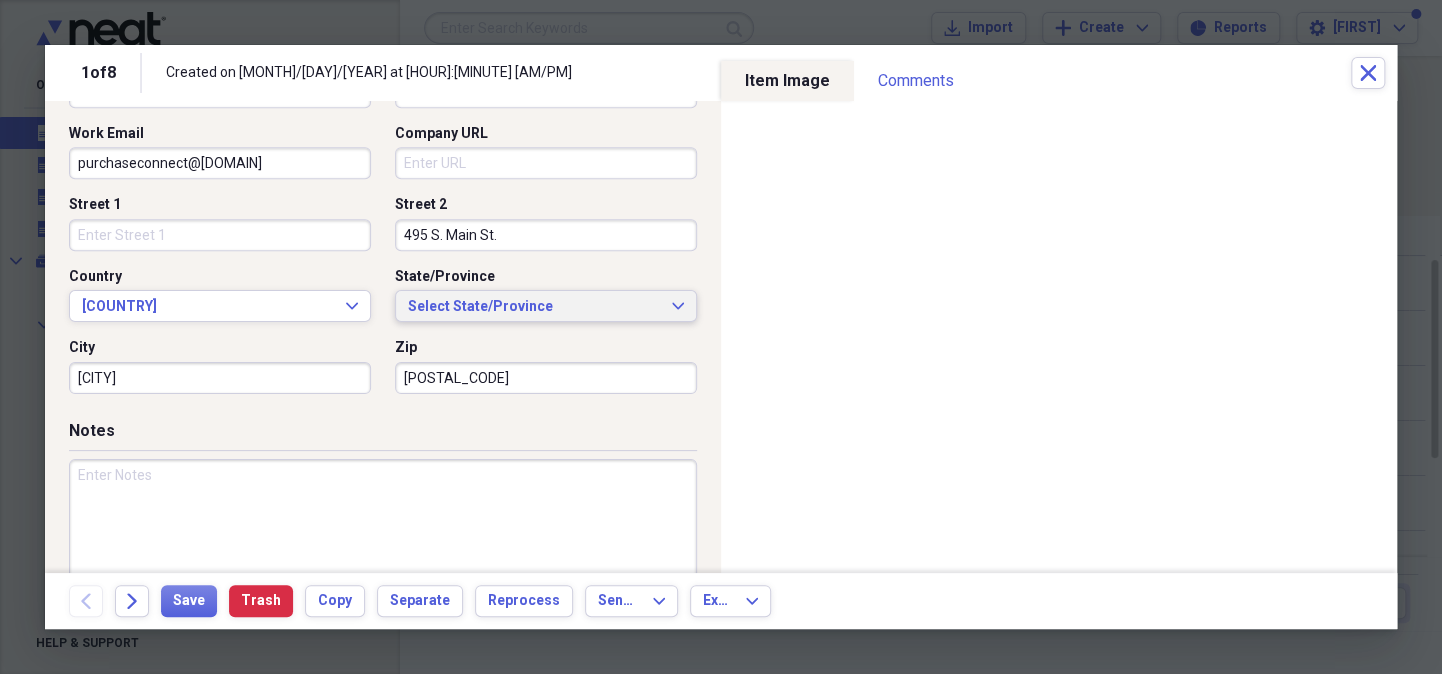 click on "Select State/Province" at bounding box center (534, 307) 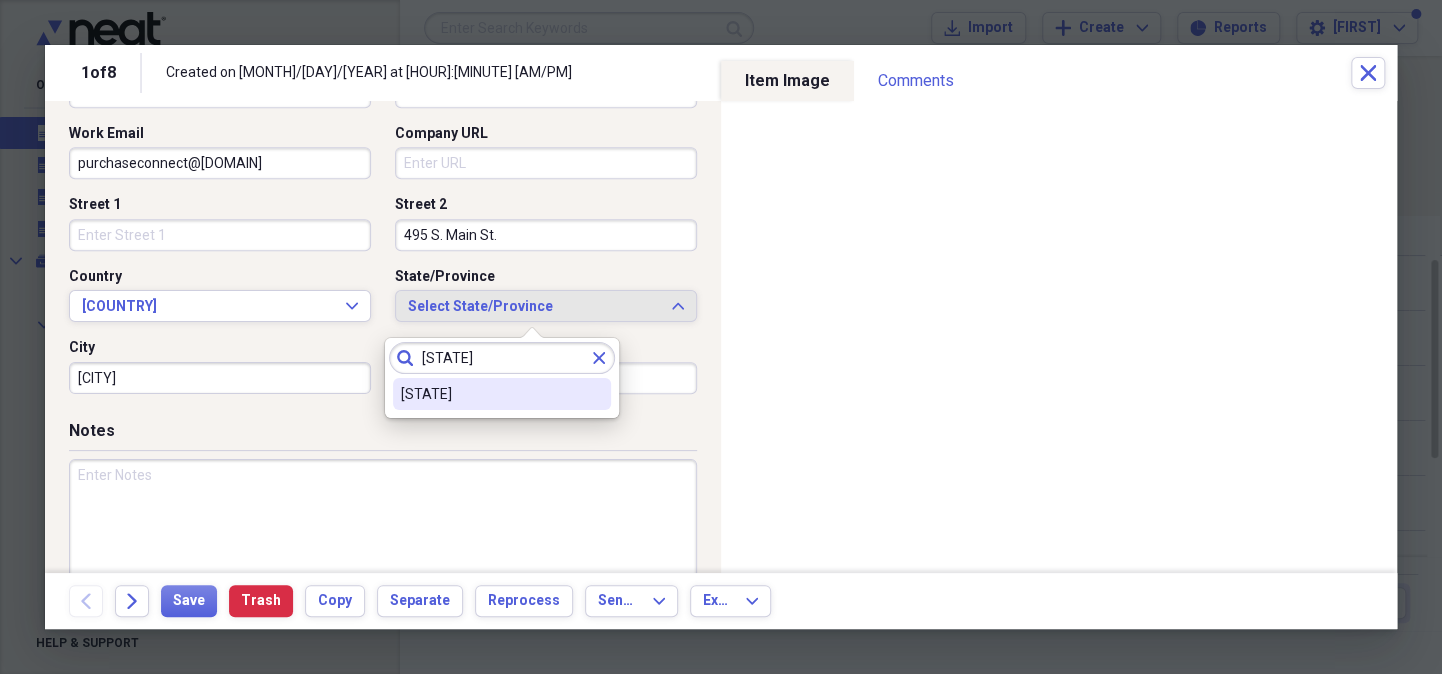 type on "[STATE]" 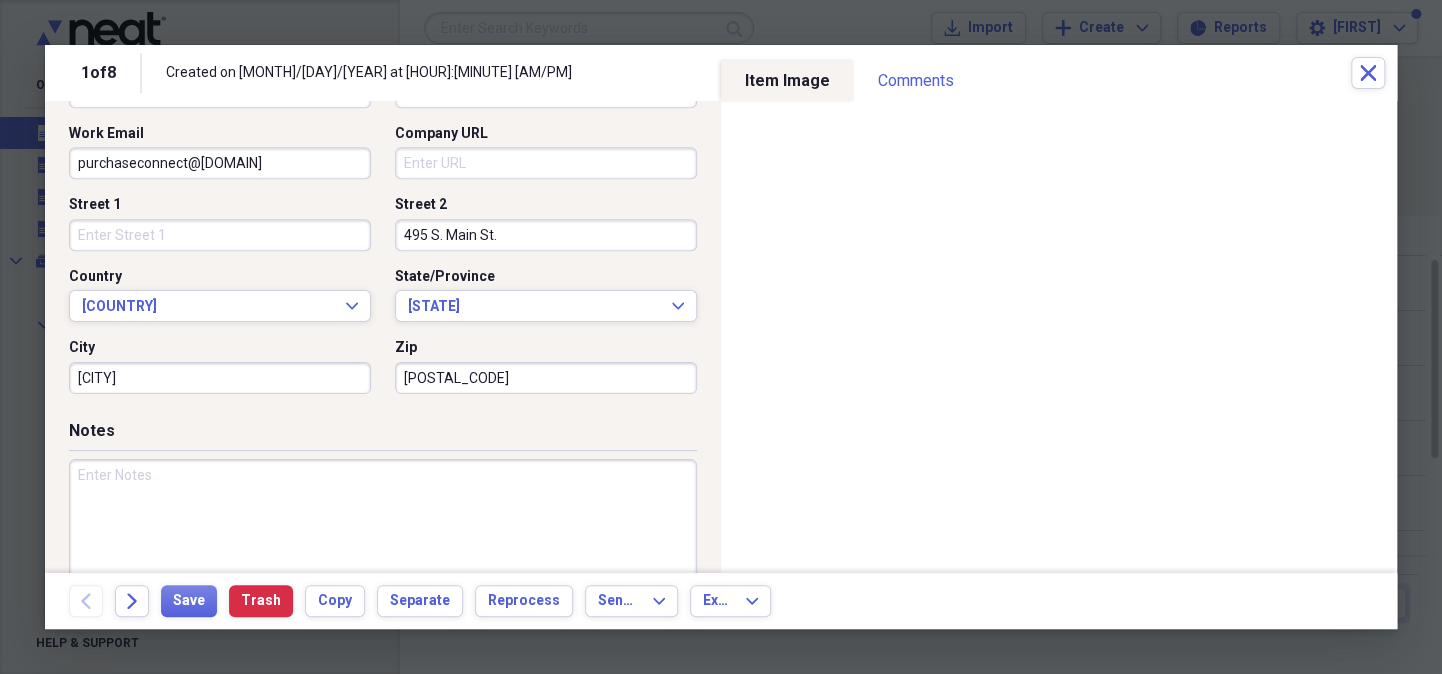 click on "[CITY]" at bounding box center [220, 378] 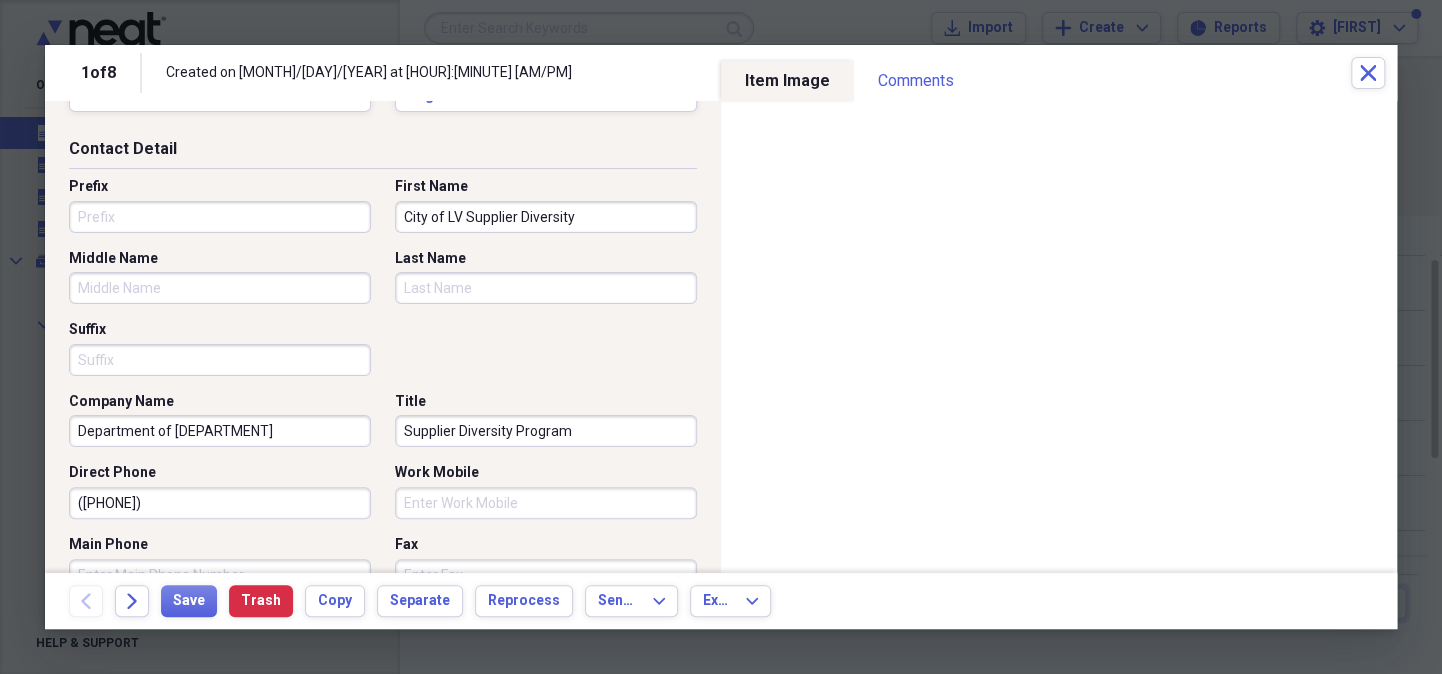 scroll, scrollTop: 0, scrollLeft: 0, axis: both 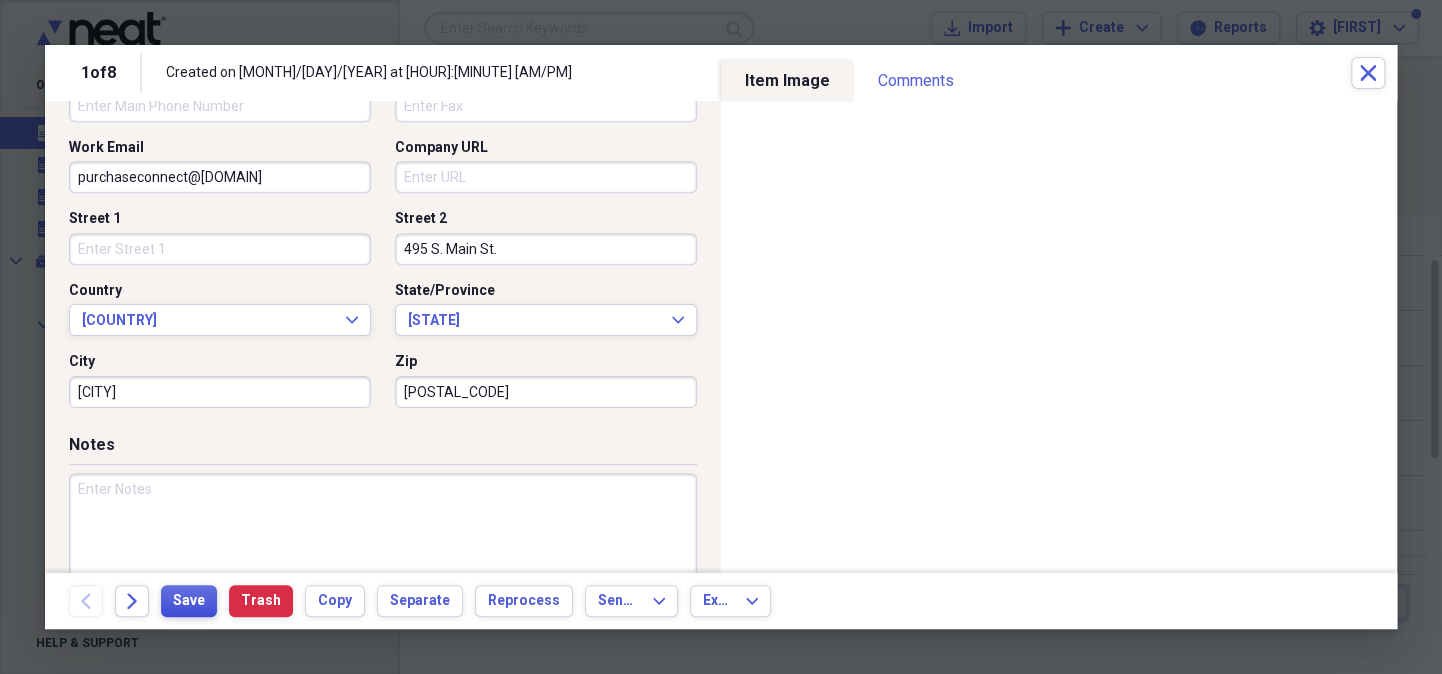 click on "Save" at bounding box center (189, 601) 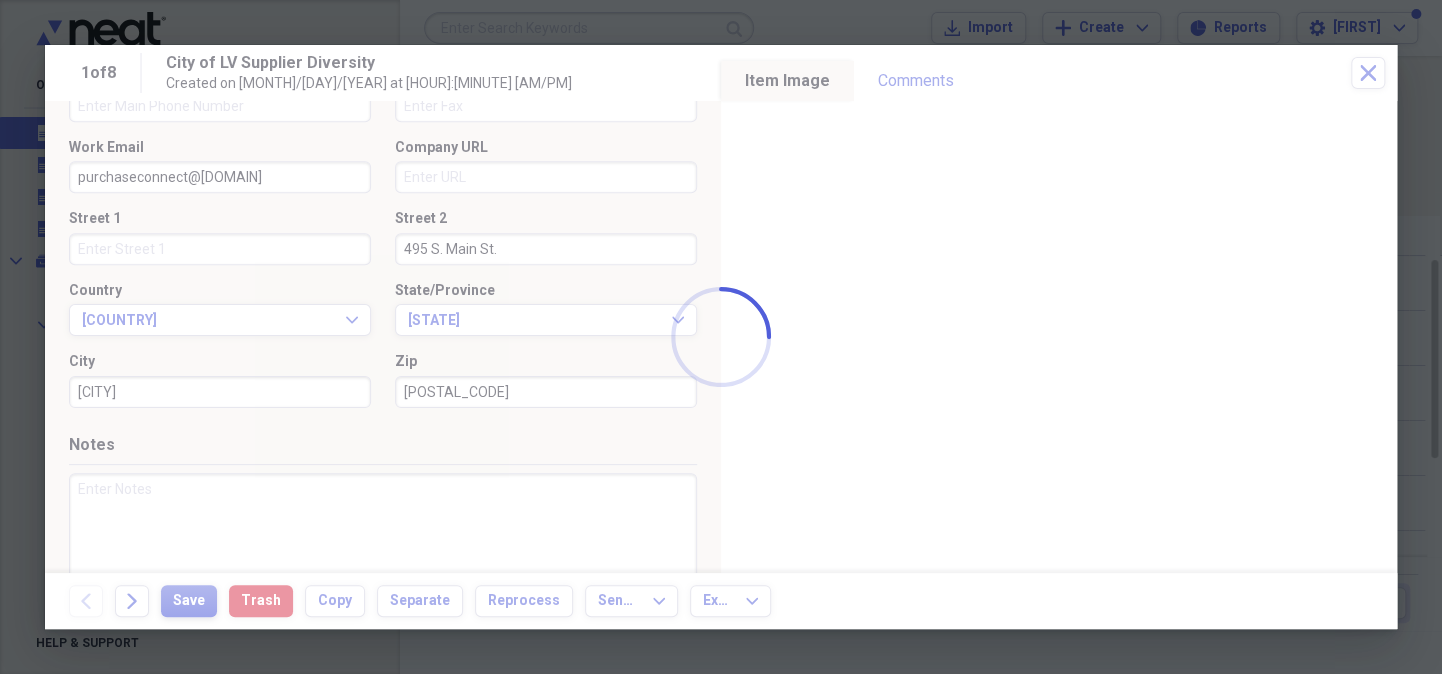 type on "495 S. Main St." 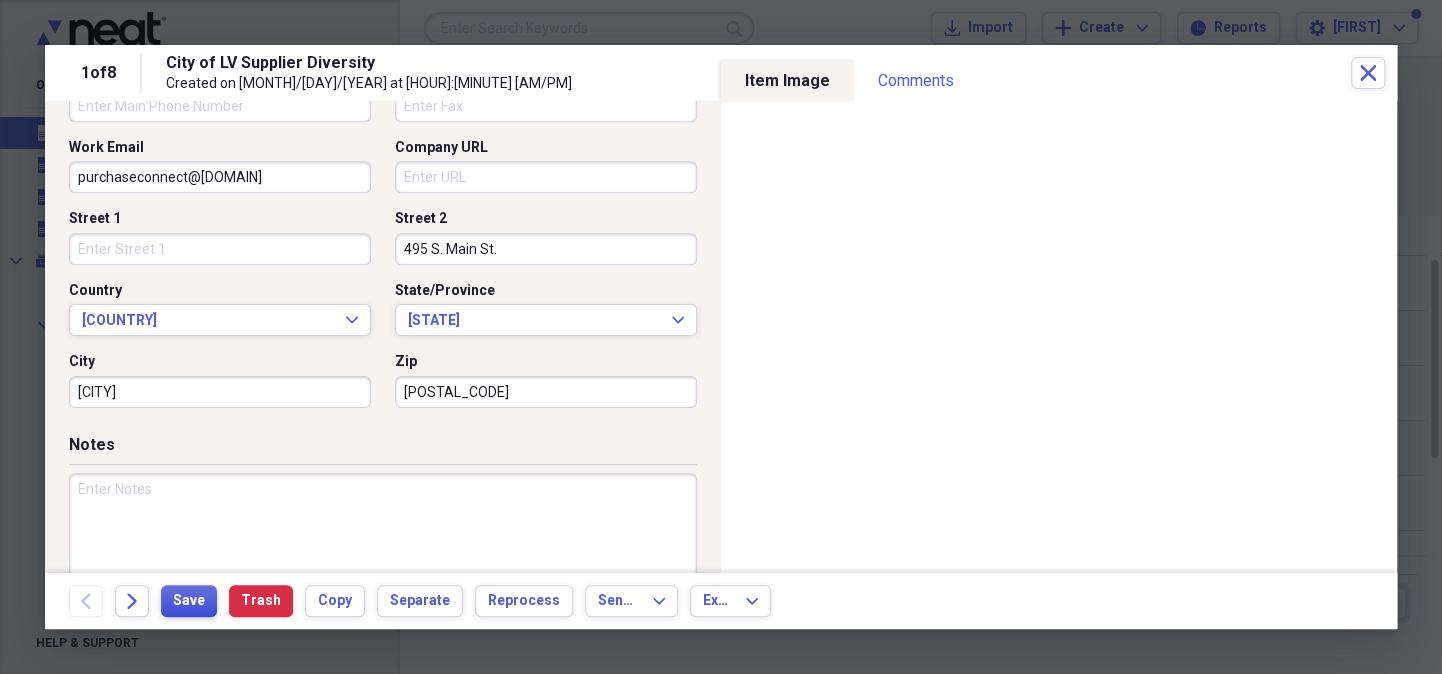 click on "Save" at bounding box center [189, 601] 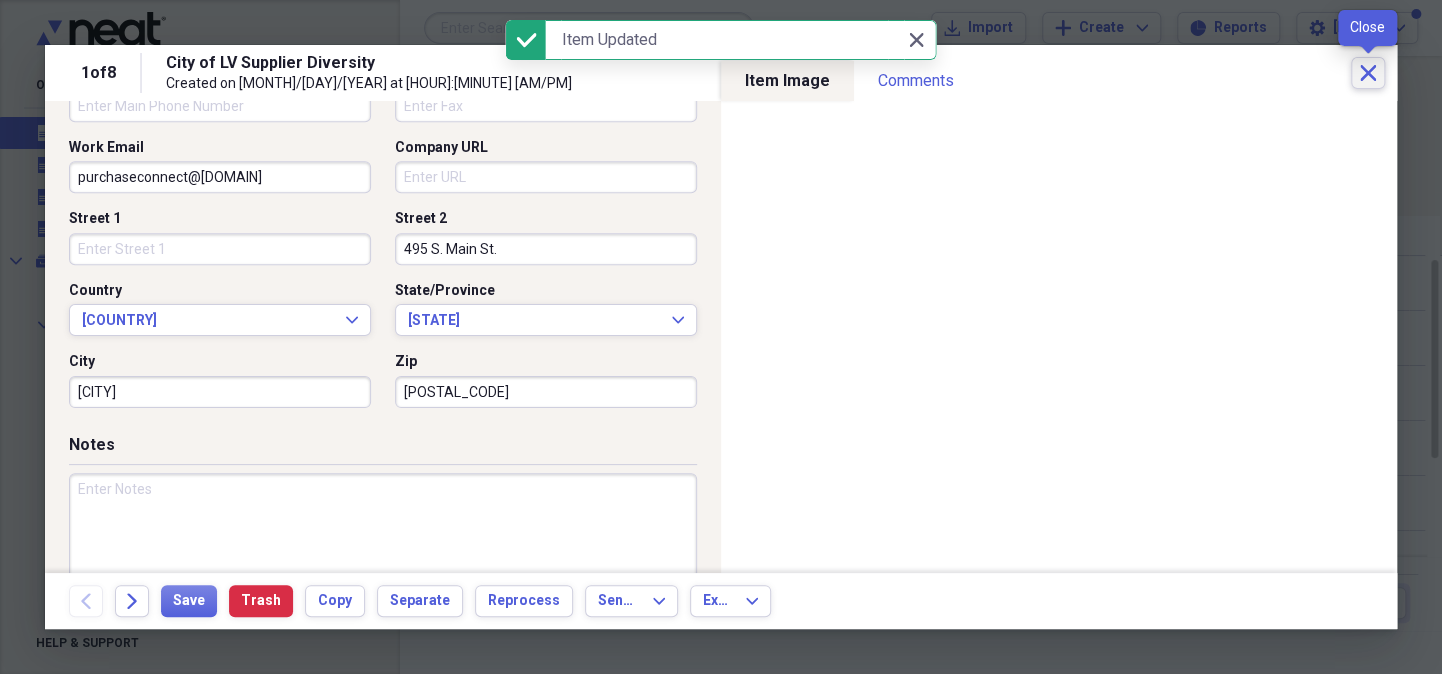 click 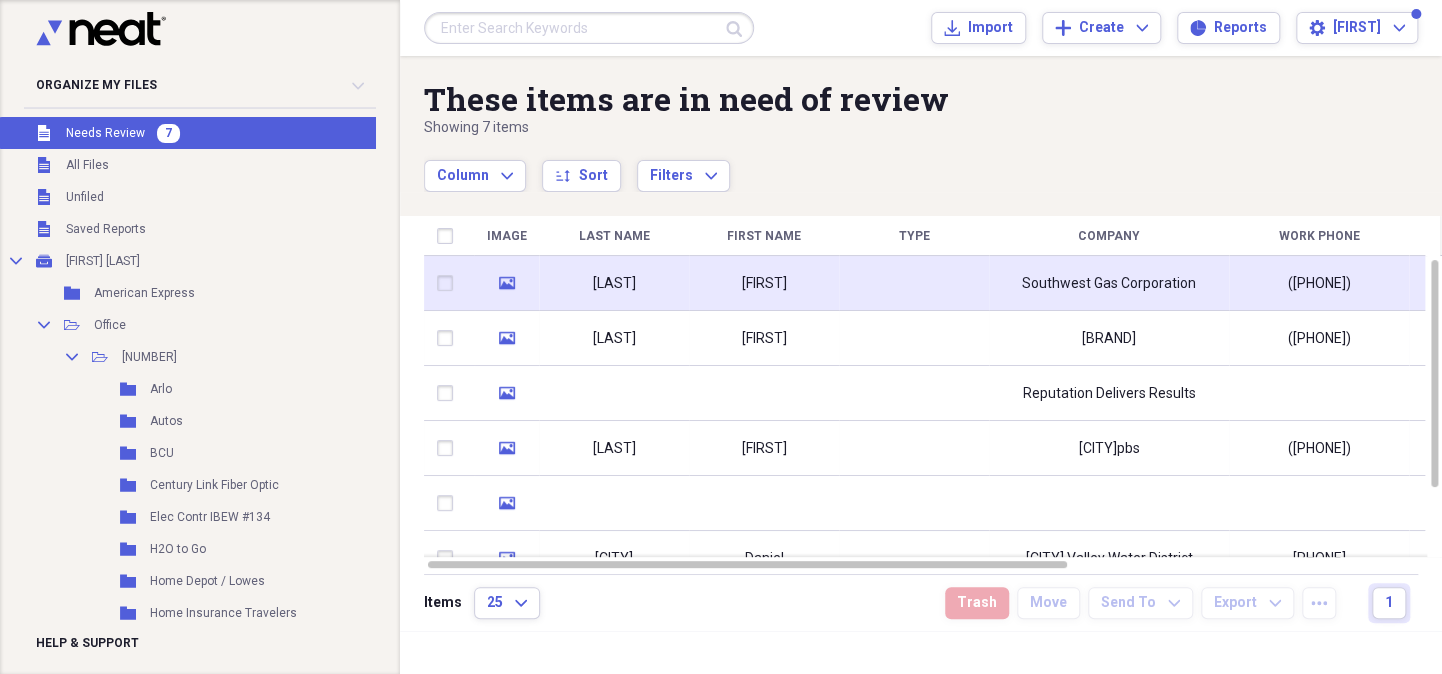click at bounding box center [914, 283] 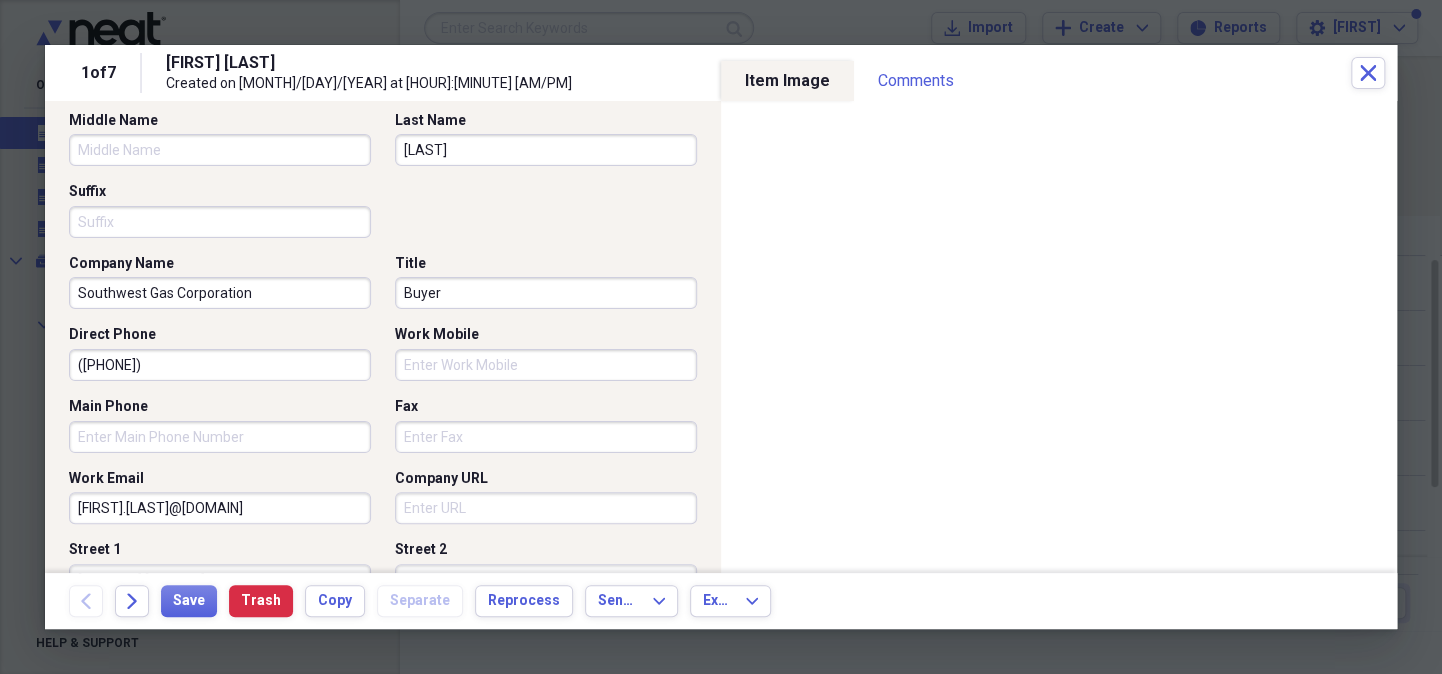 scroll, scrollTop: 221, scrollLeft: 0, axis: vertical 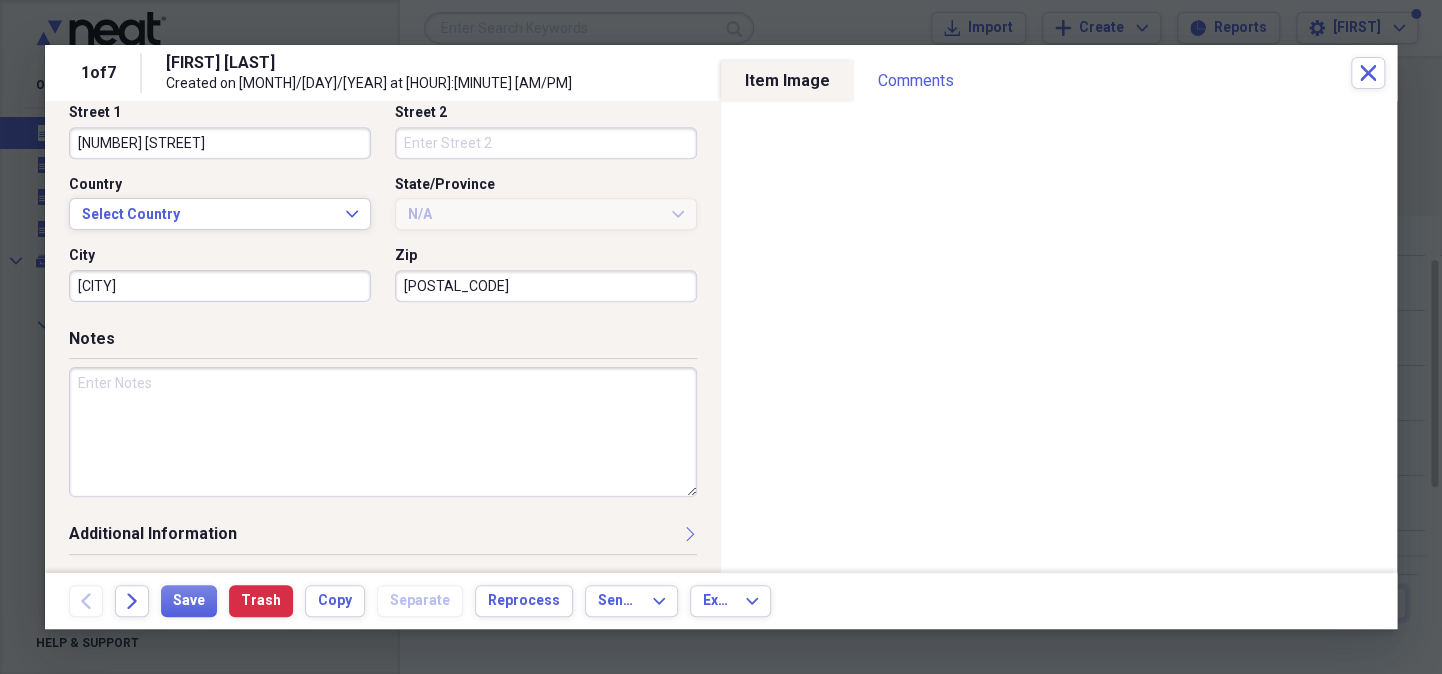 click at bounding box center [383, 432] 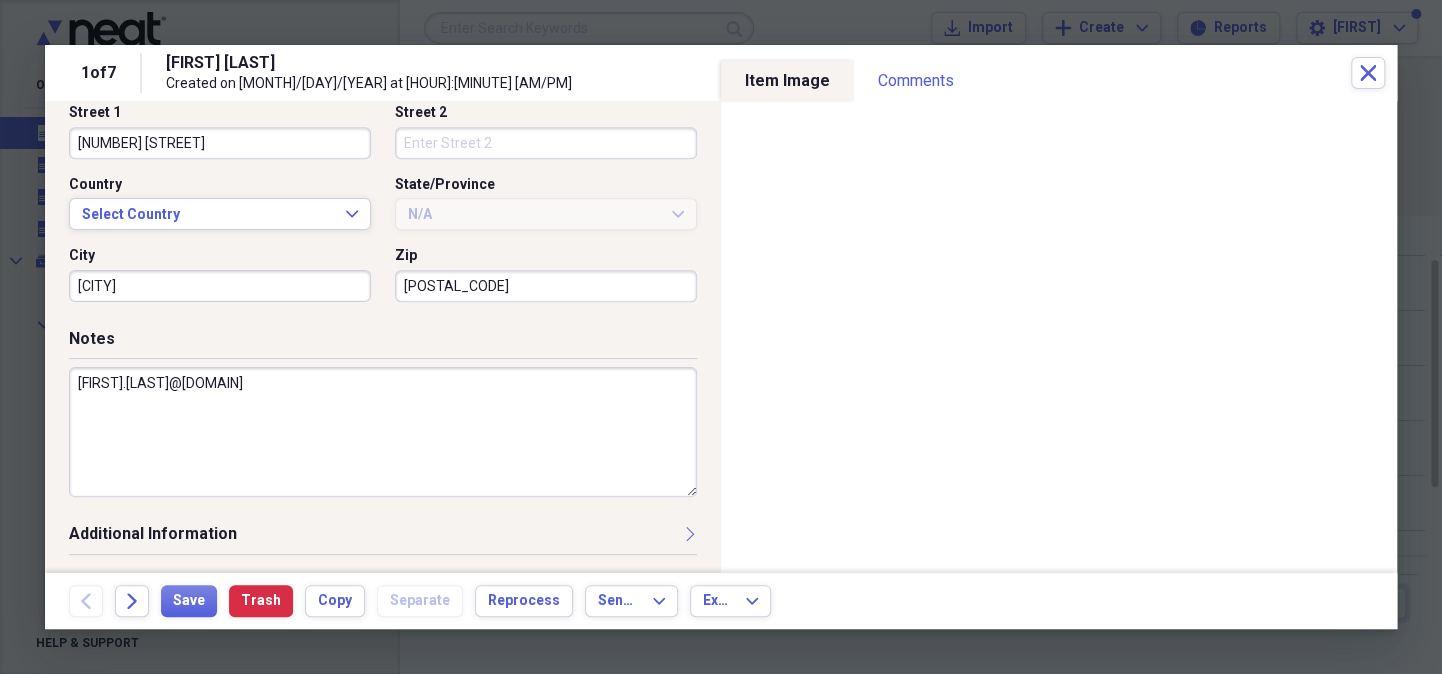 click on "[FIRST].[LAST]@[DOMAIN]" at bounding box center [383, 432] 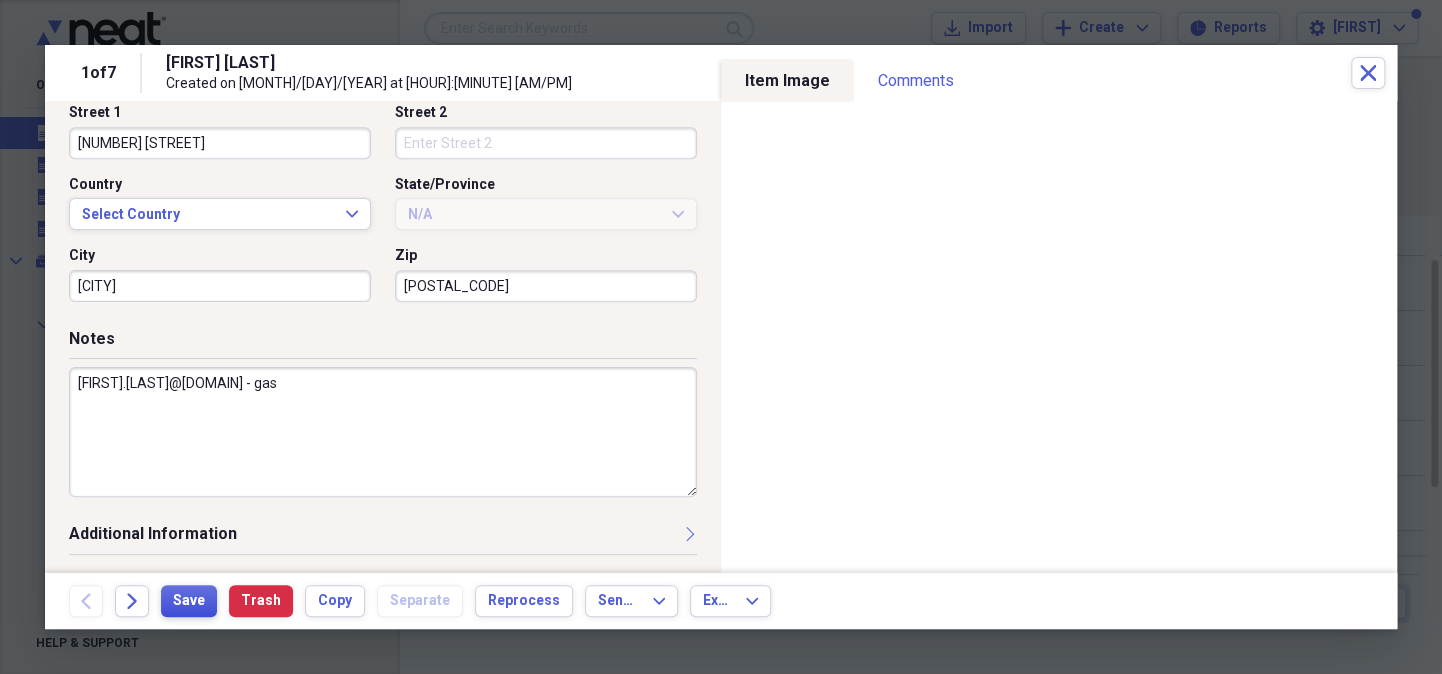 type on "[FIRST].[LAST]@[DOMAIN] - gas" 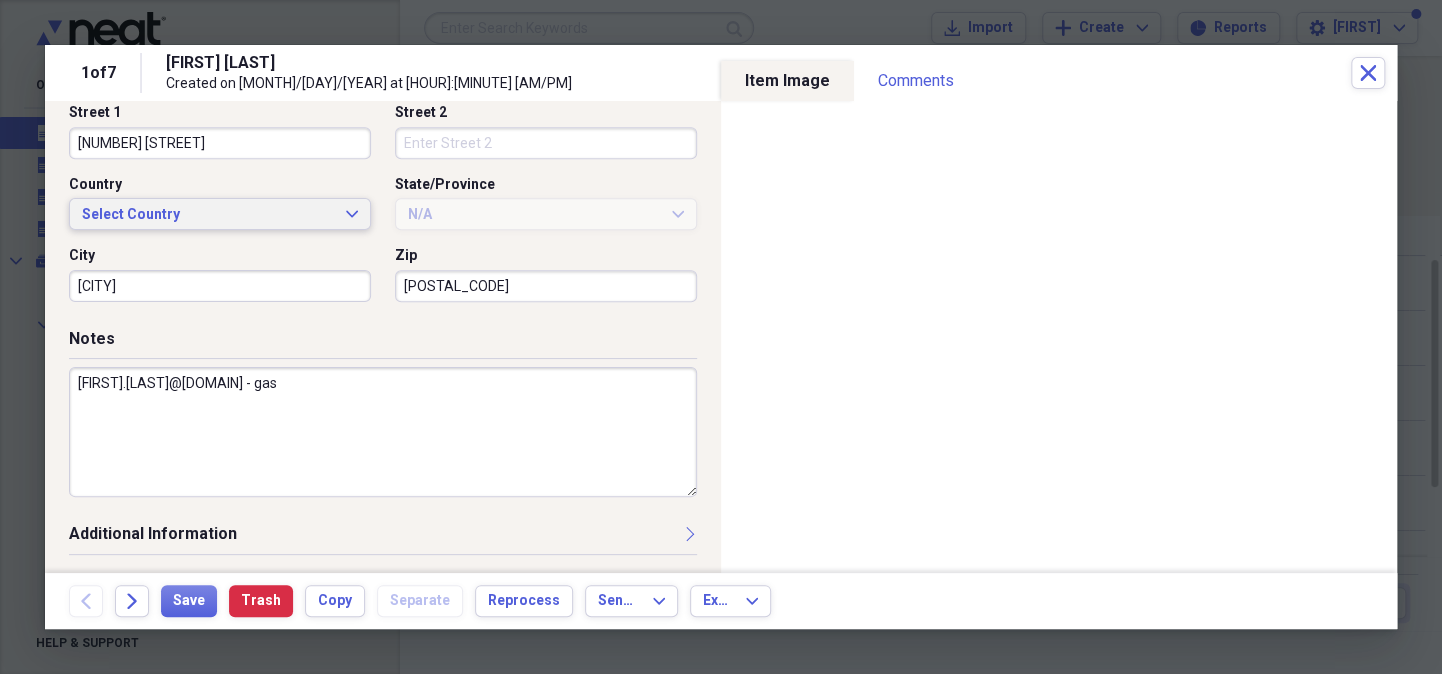 click on "Select Country Expand" at bounding box center [220, 215] 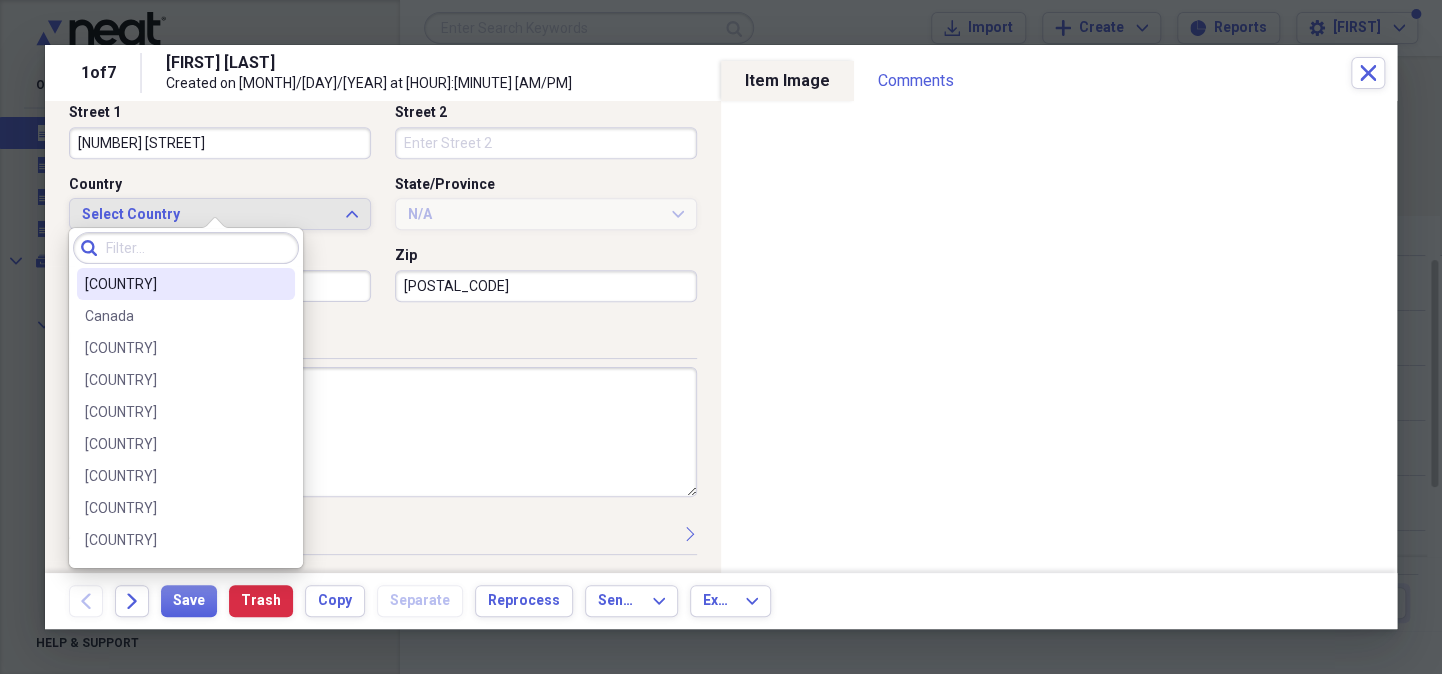 click on "[COUNTRY]" at bounding box center [174, 284] 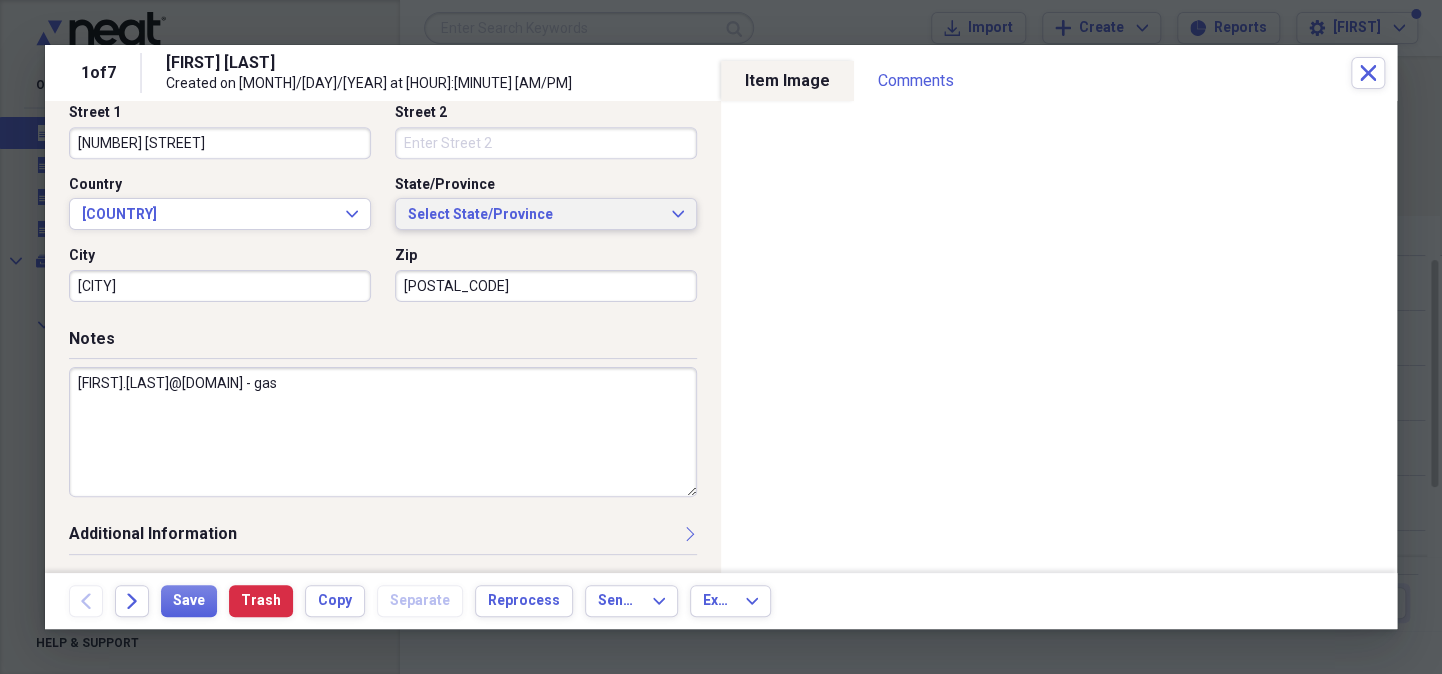 click on "Select State/Province" at bounding box center (534, 215) 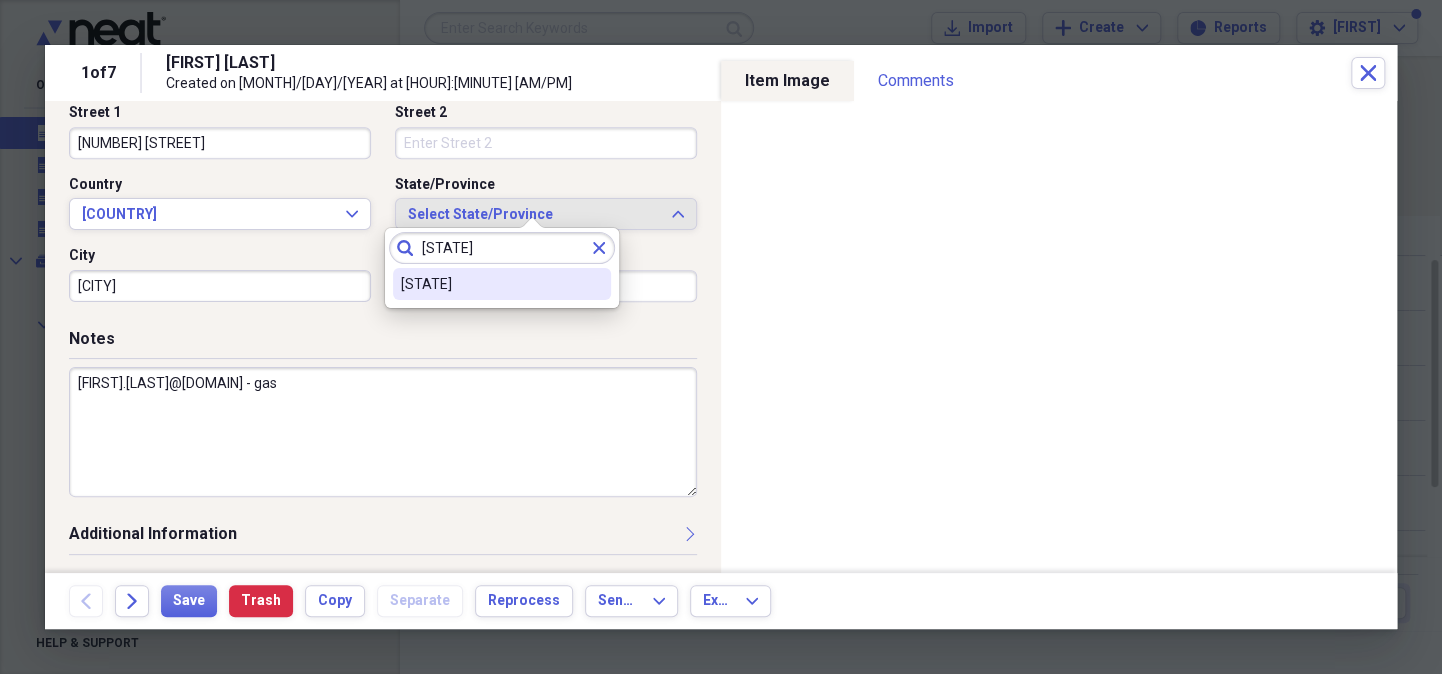 type on "[STATE]" 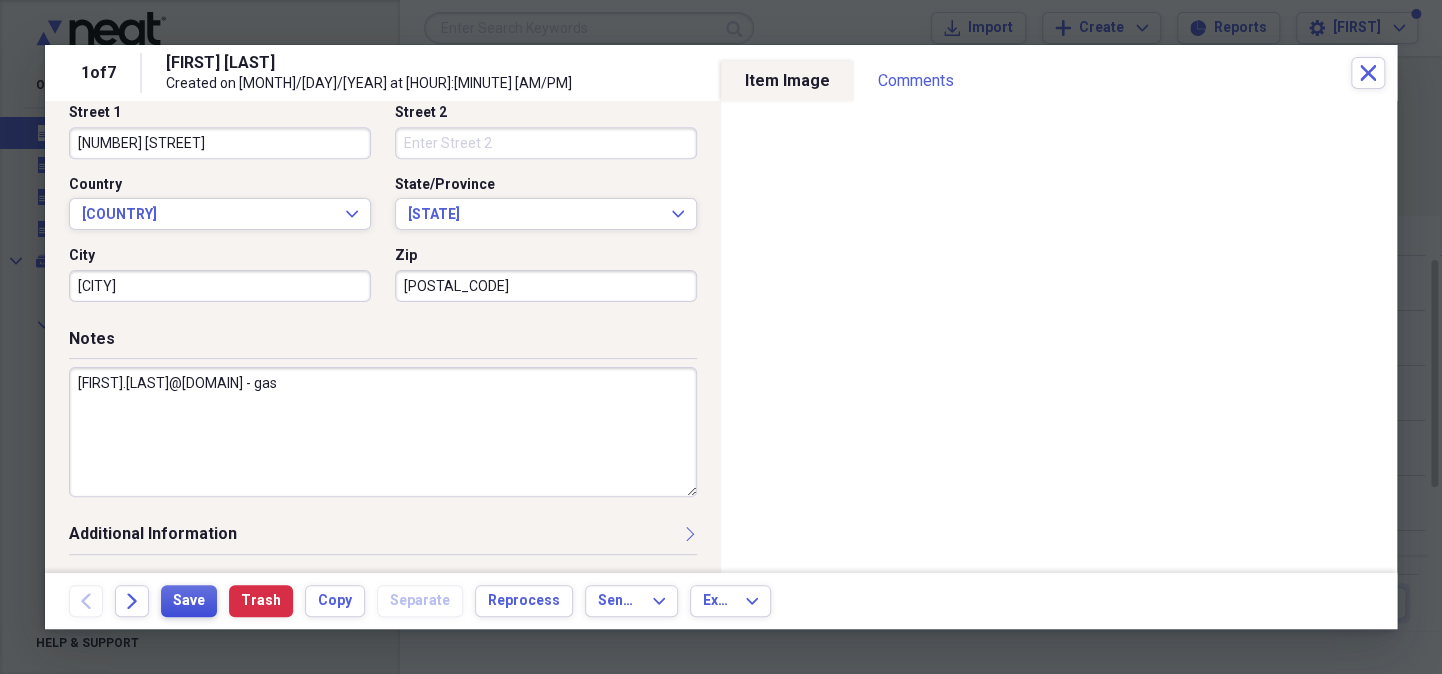 click on "Save" at bounding box center [189, 601] 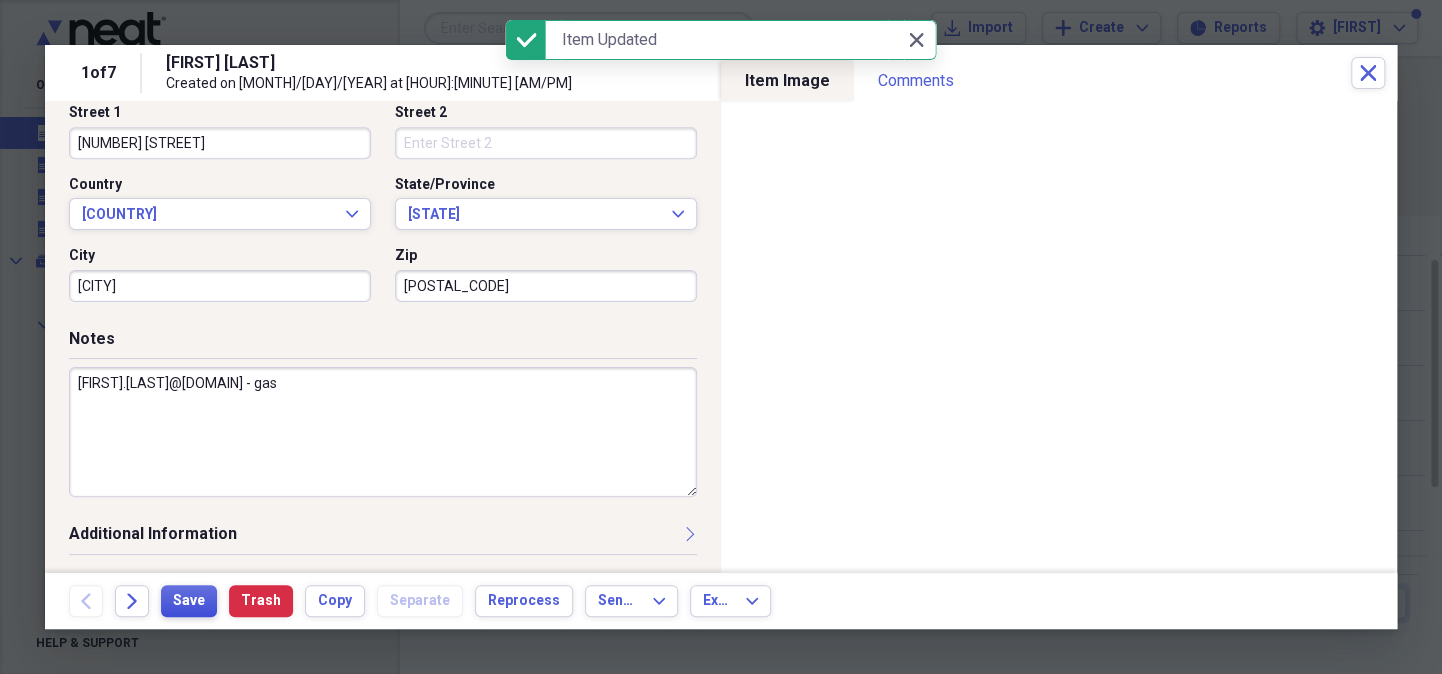 scroll, scrollTop: 230, scrollLeft: 0, axis: vertical 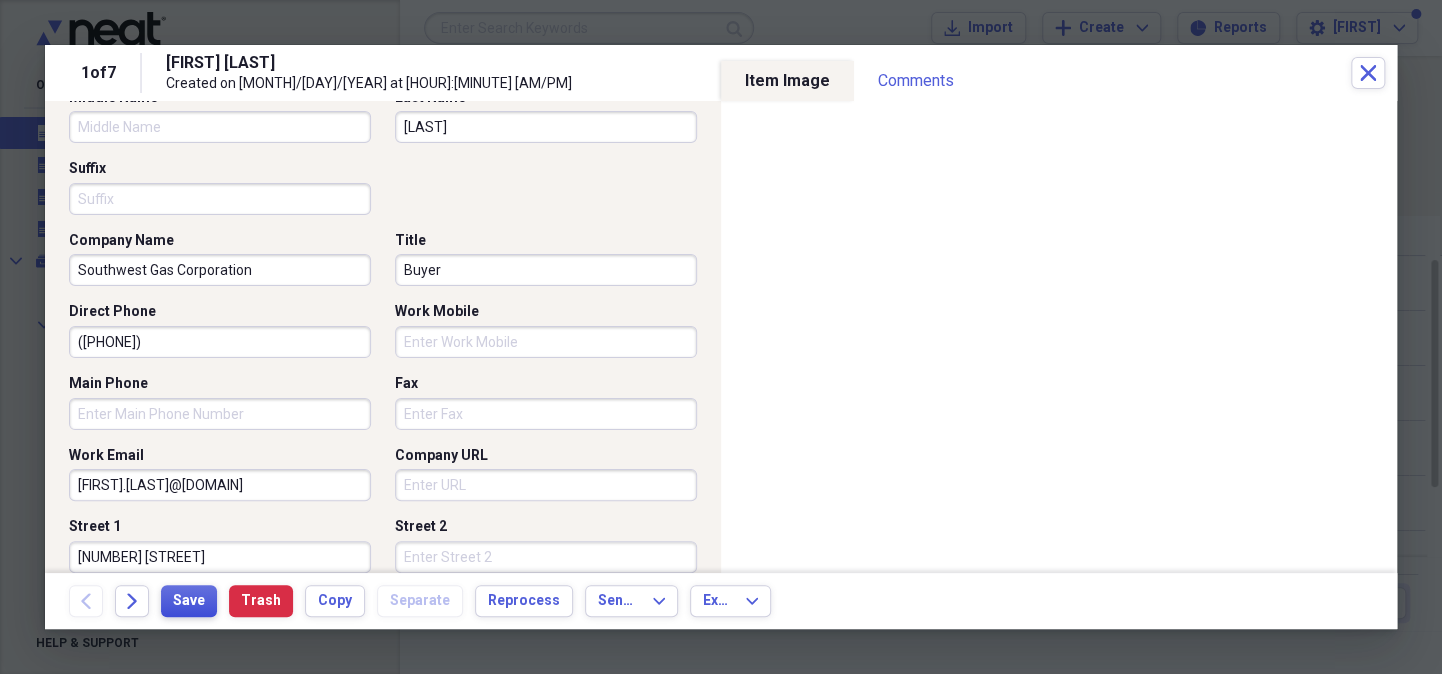 click on "Save" at bounding box center [189, 601] 